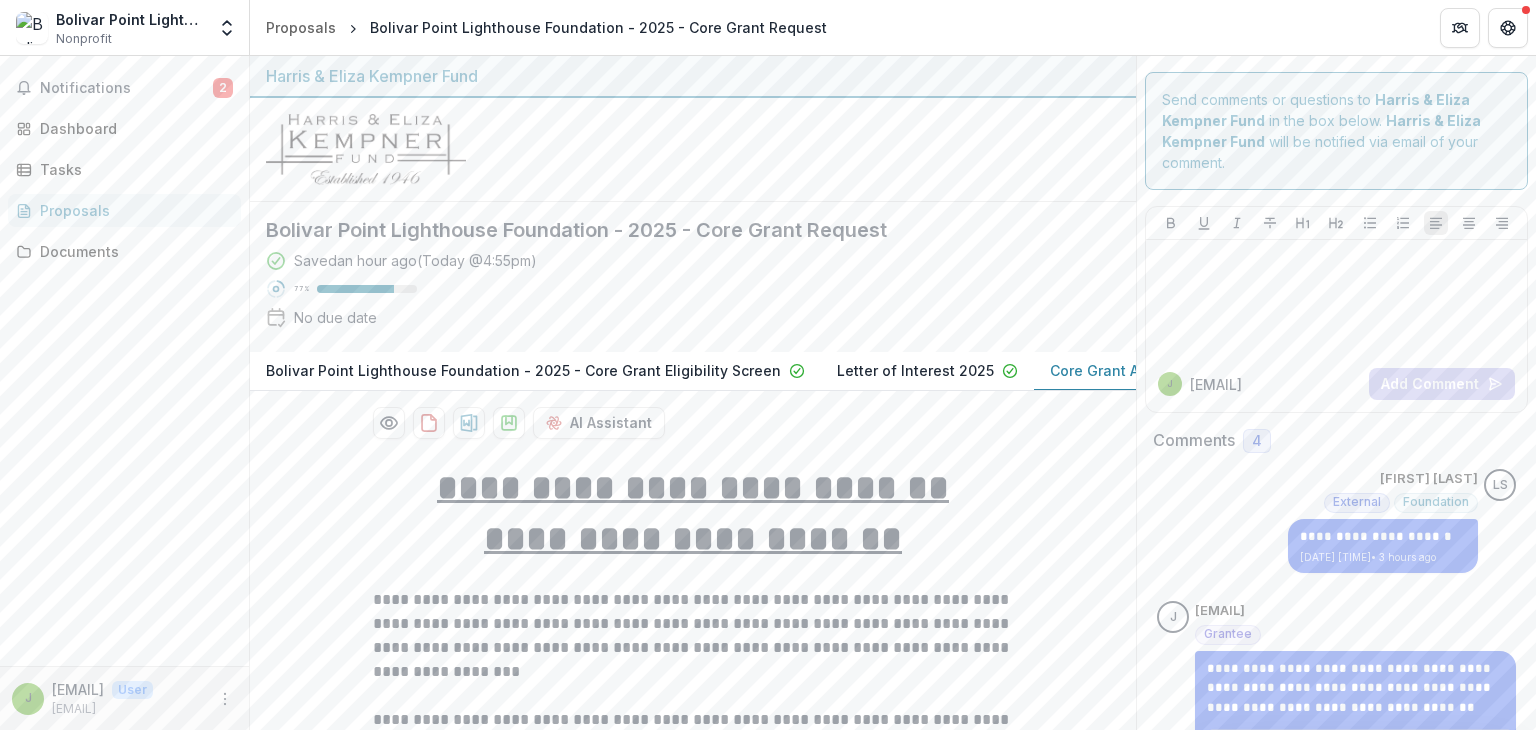 scroll, scrollTop: 0, scrollLeft: 0, axis: both 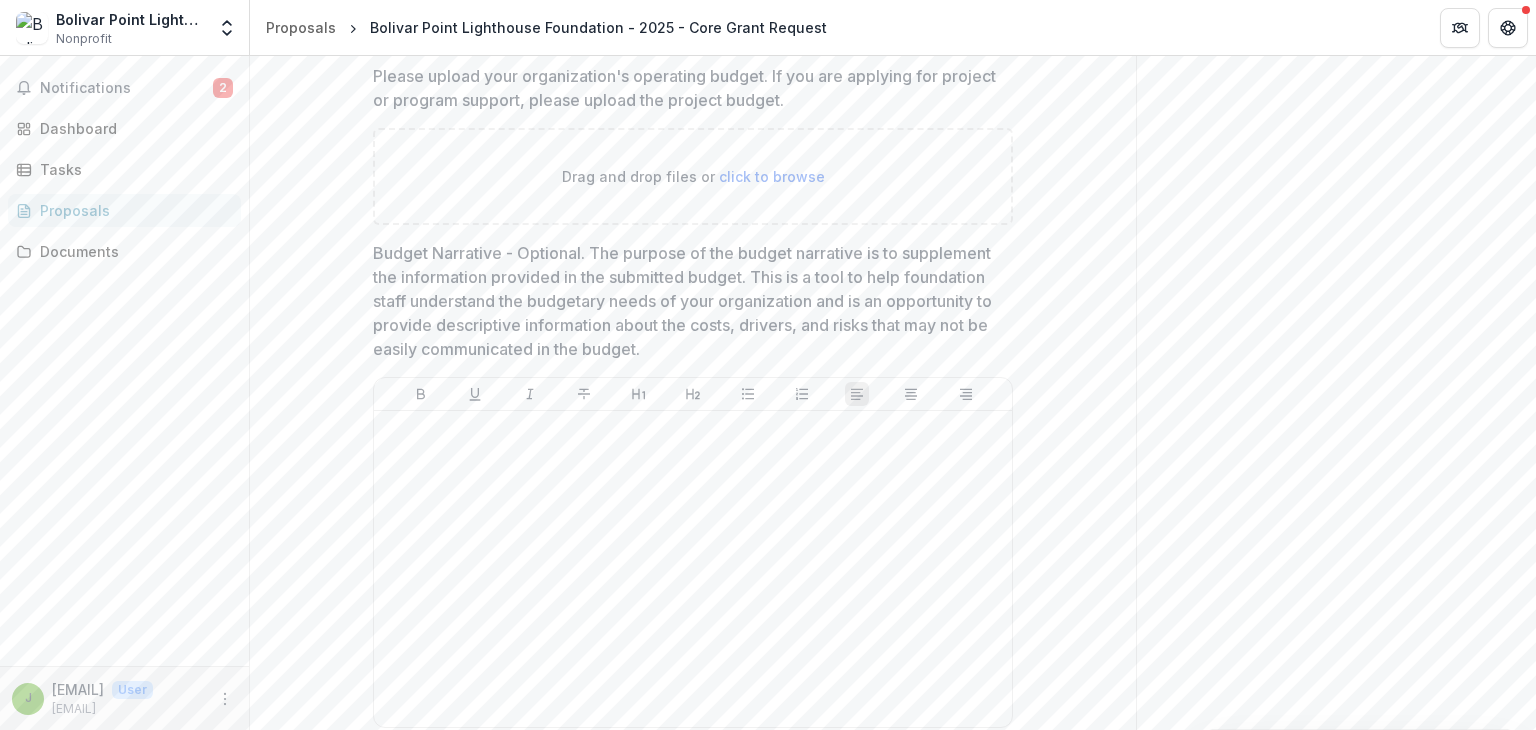 click on "**********" at bounding box center (1336, -4833) 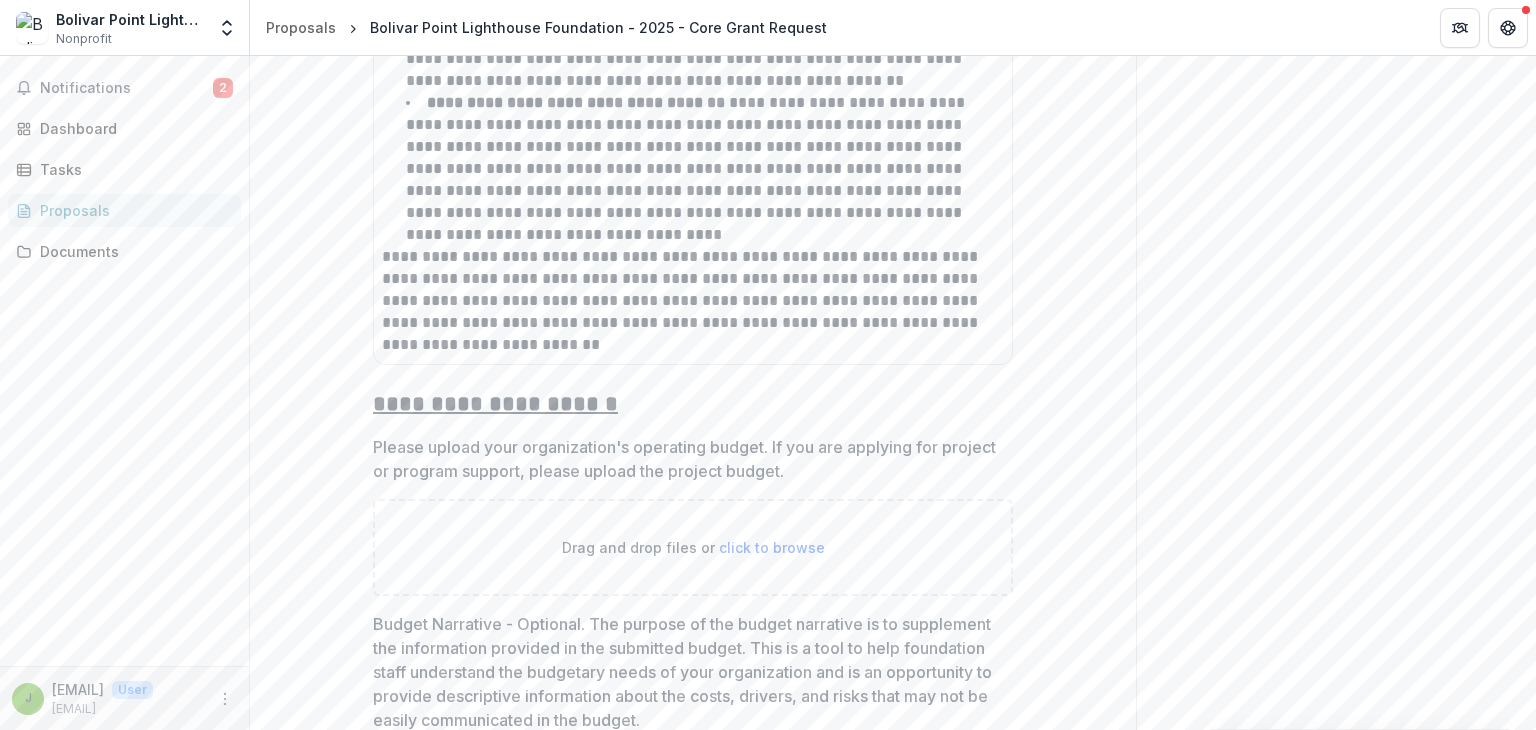 scroll, scrollTop: 11189, scrollLeft: 0, axis: vertical 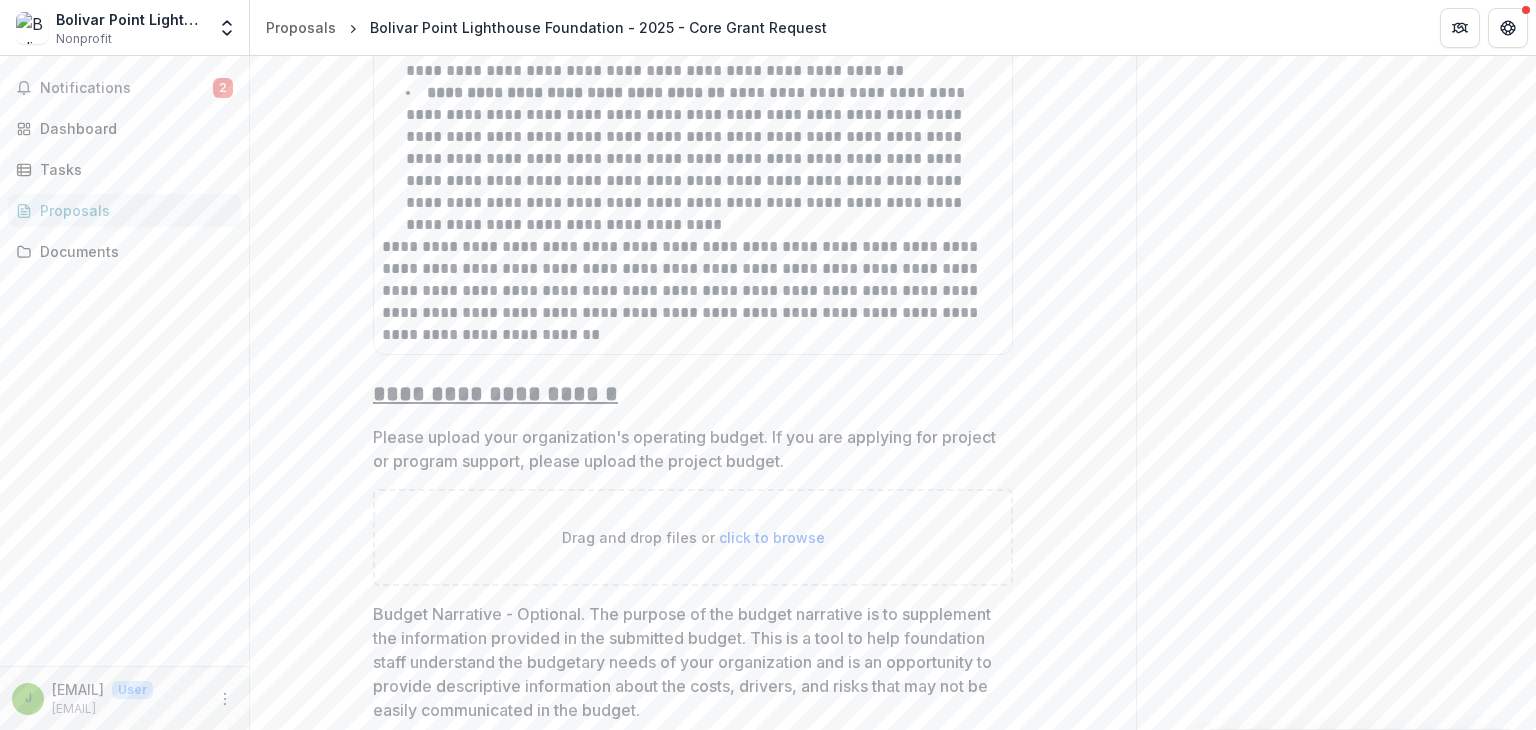 click on "**********" at bounding box center [1336, -4472] 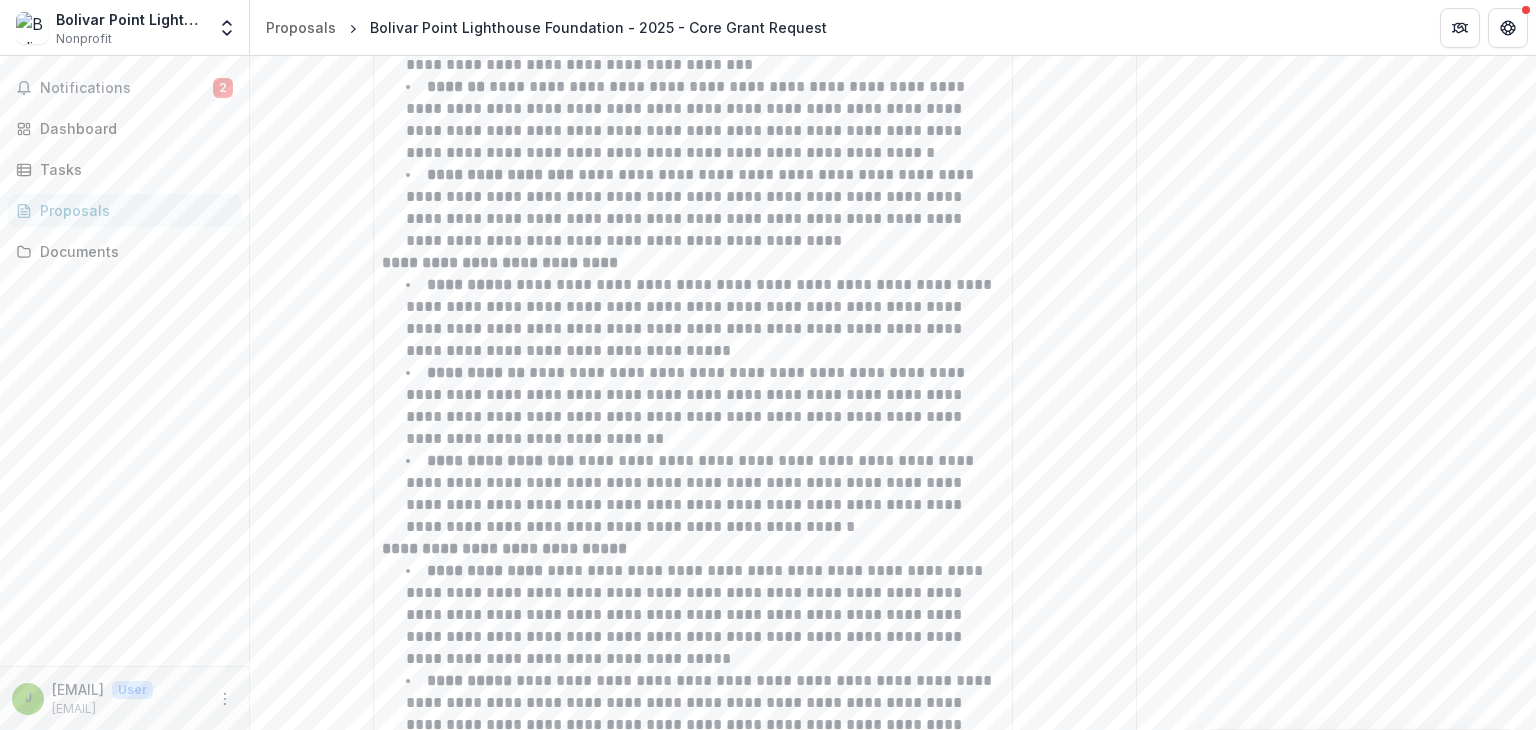 scroll, scrollTop: 9229, scrollLeft: 0, axis: vertical 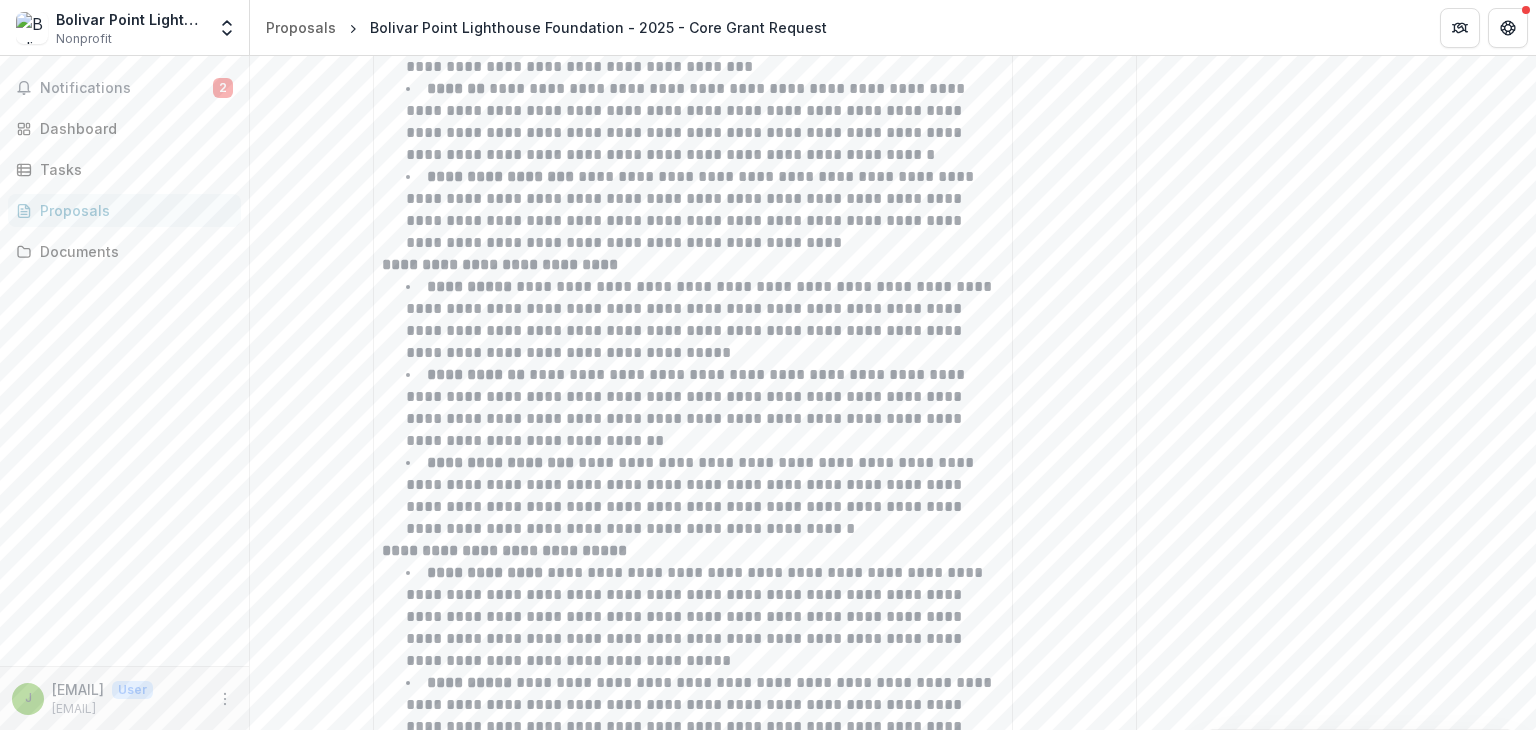click on "Notifications 2 Dashboard Tasks Proposals Documents" at bounding box center (124, 361) 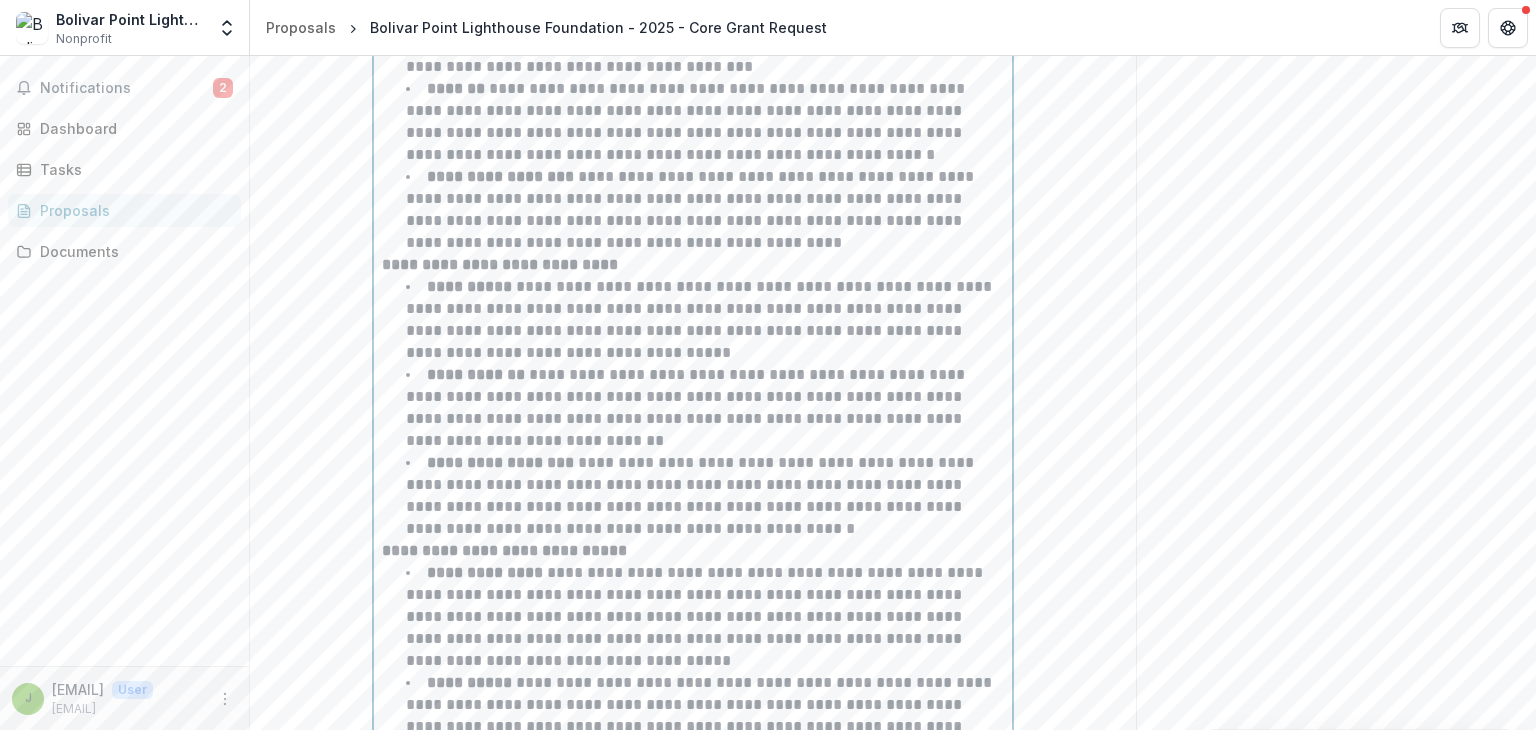 click on "**********" at bounding box center (705, 496) 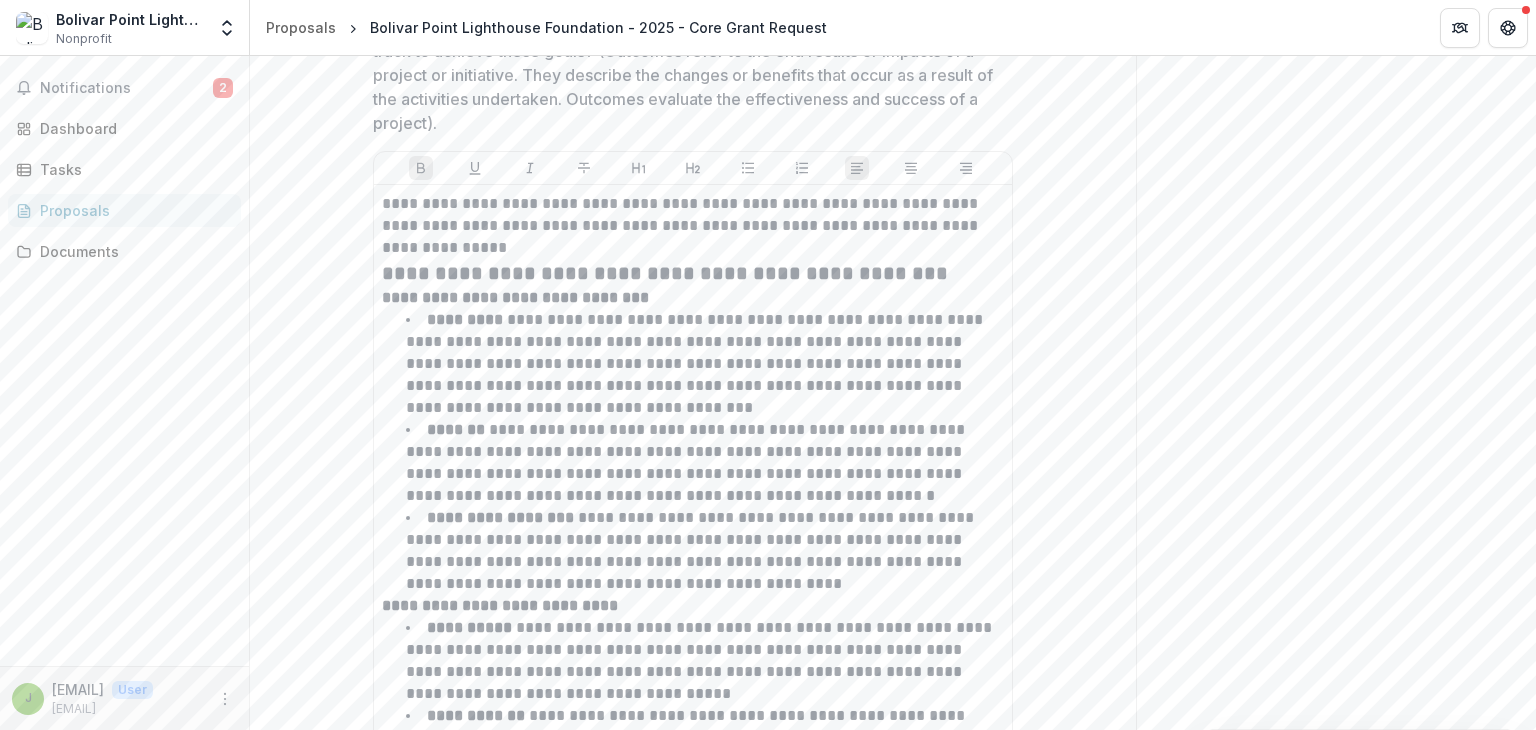 click on "**********" at bounding box center [1336, -2171] 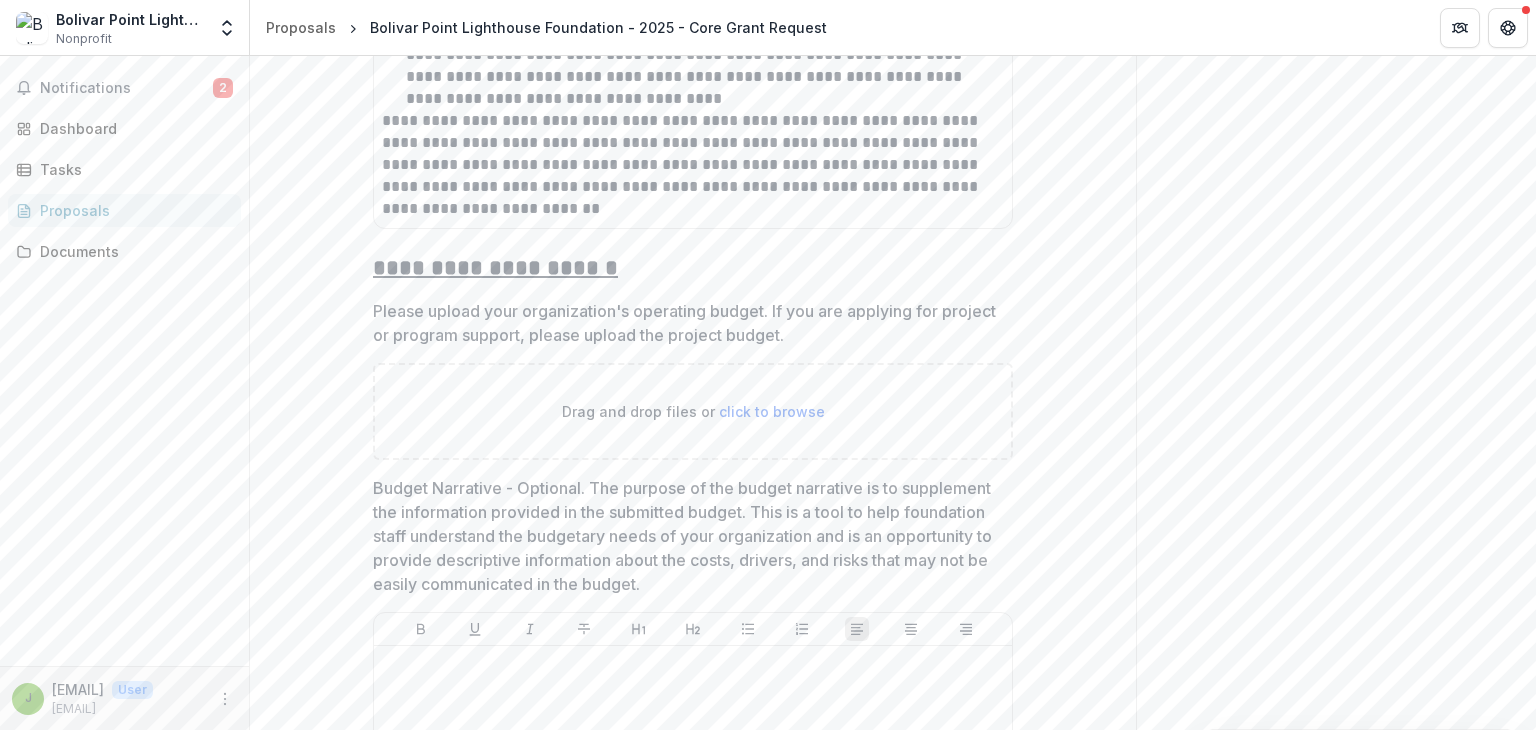 scroll, scrollTop: 11317, scrollLeft: 0, axis: vertical 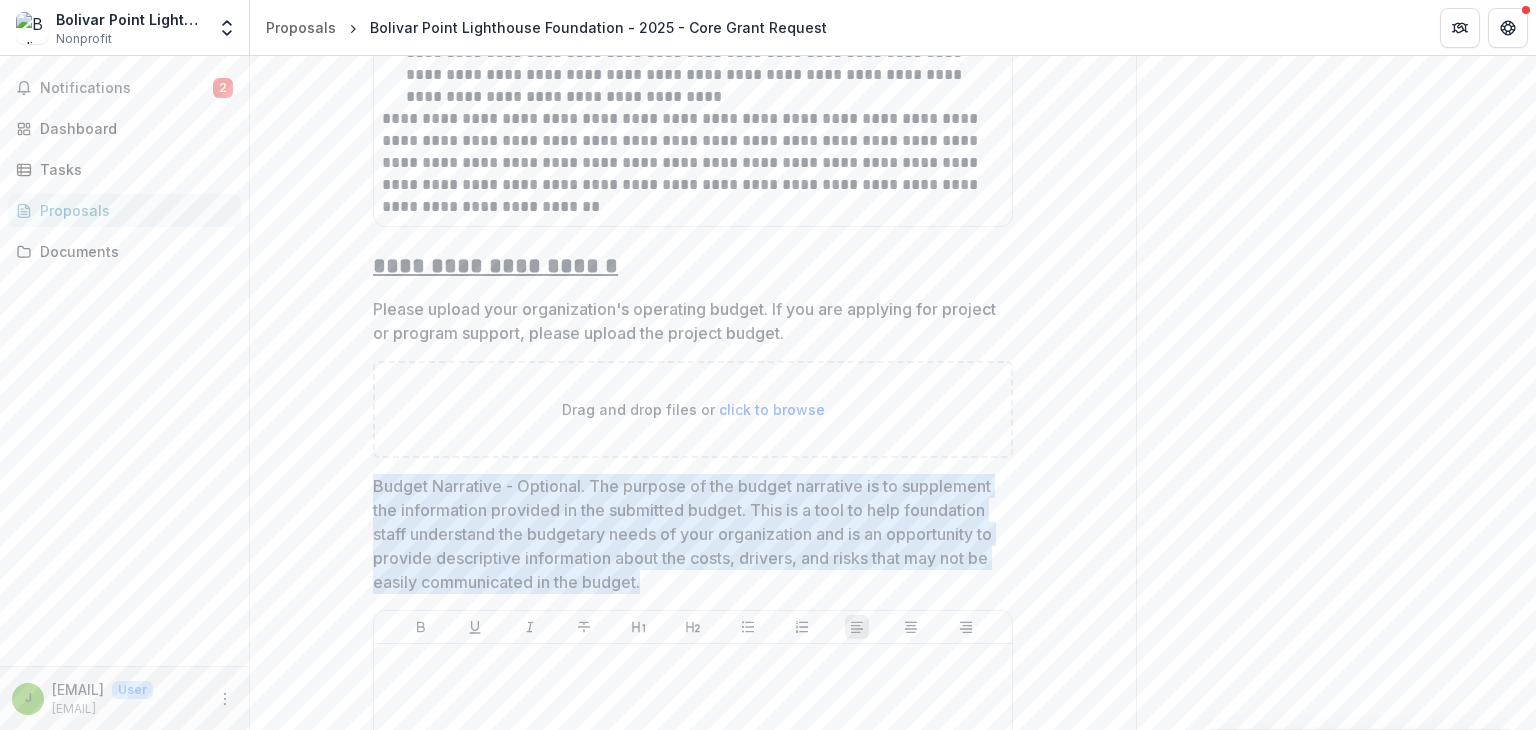 drag, startPoint x: 372, startPoint y: 237, endPoint x: 672, endPoint y: 327, distance: 313.2092 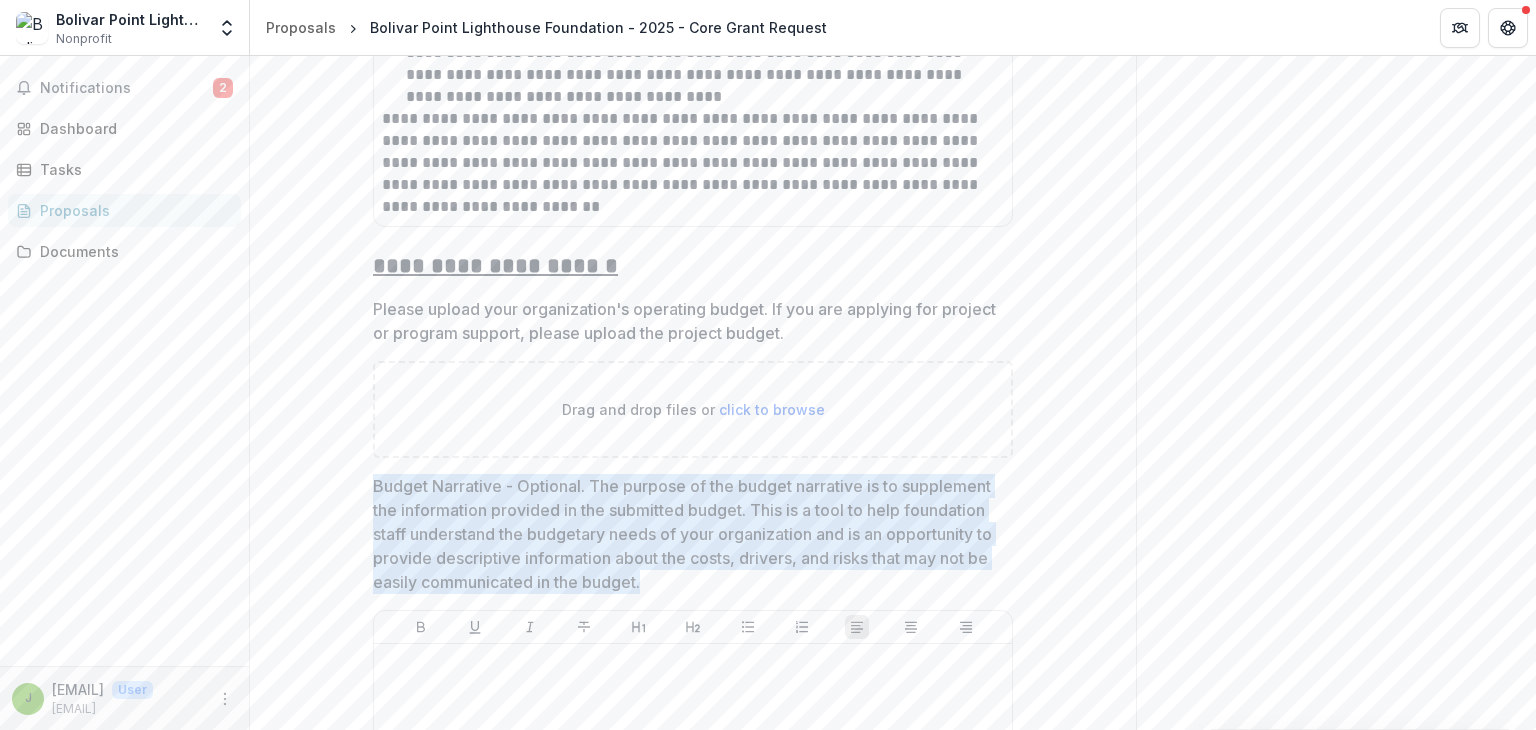 click on "Budget Narrative - Optional. The purpose of the budget narrative is to supplement the information provided in the submitted budget. This is a tool to help foundation staff understand the budgetary needs of your organization and is an opportunity to provide descriptive information about the costs, drivers, and risks that may not be easily communicated in the budget." at bounding box center [687, 534] 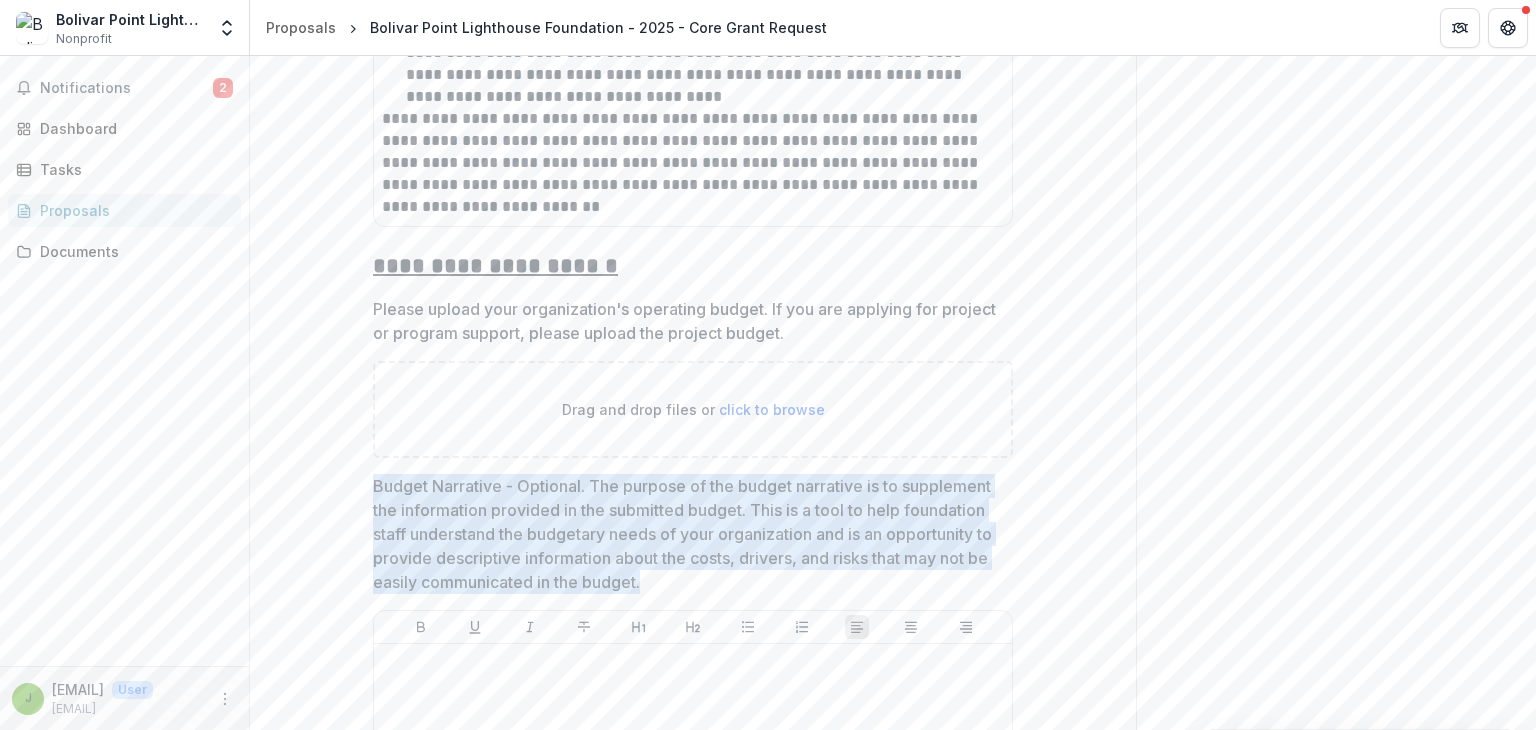 drag, startPoint x: 666, startPoint y: 334, endPoint x: 358, endPoint y: 249, distance: 319.5137 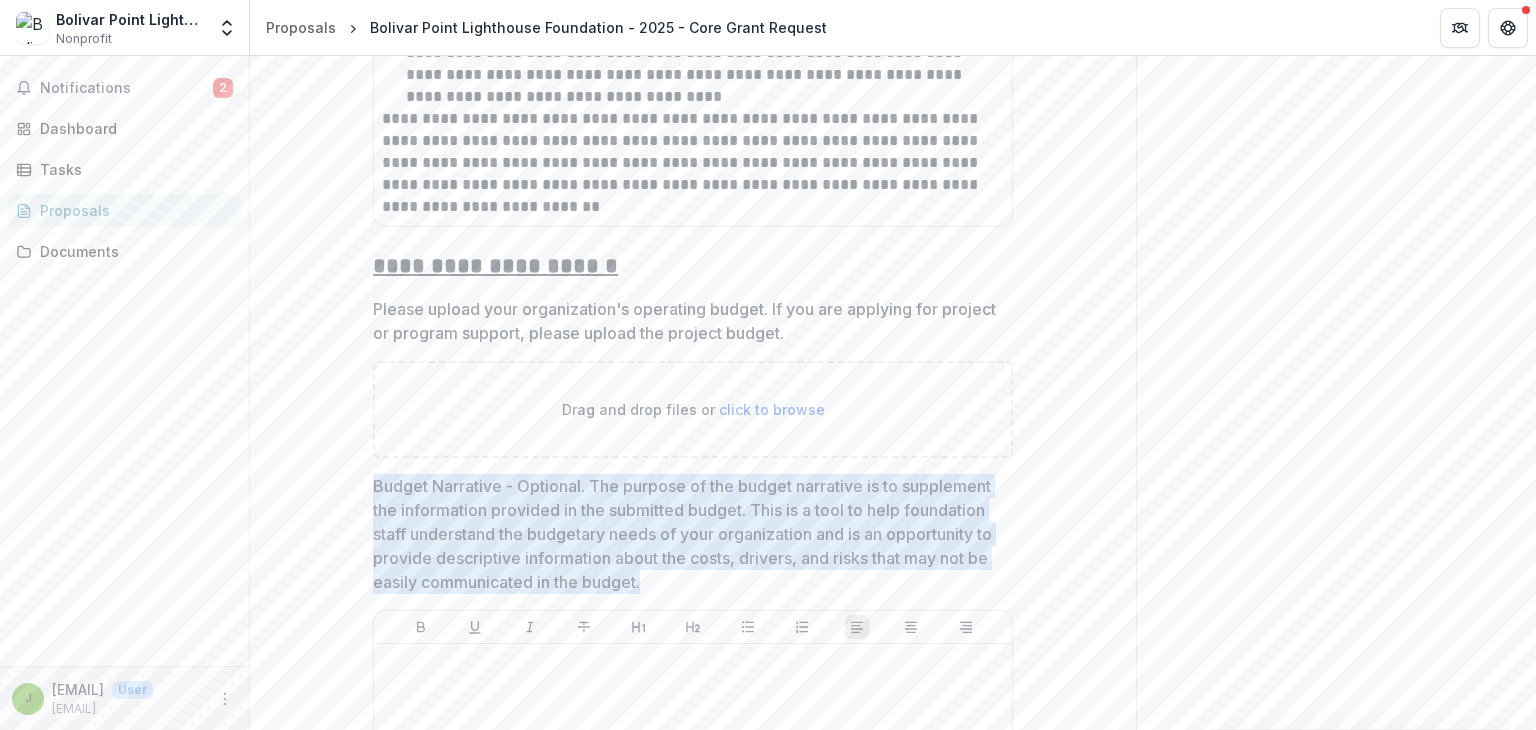 click on "**********" at bounding box center (693, -4441) 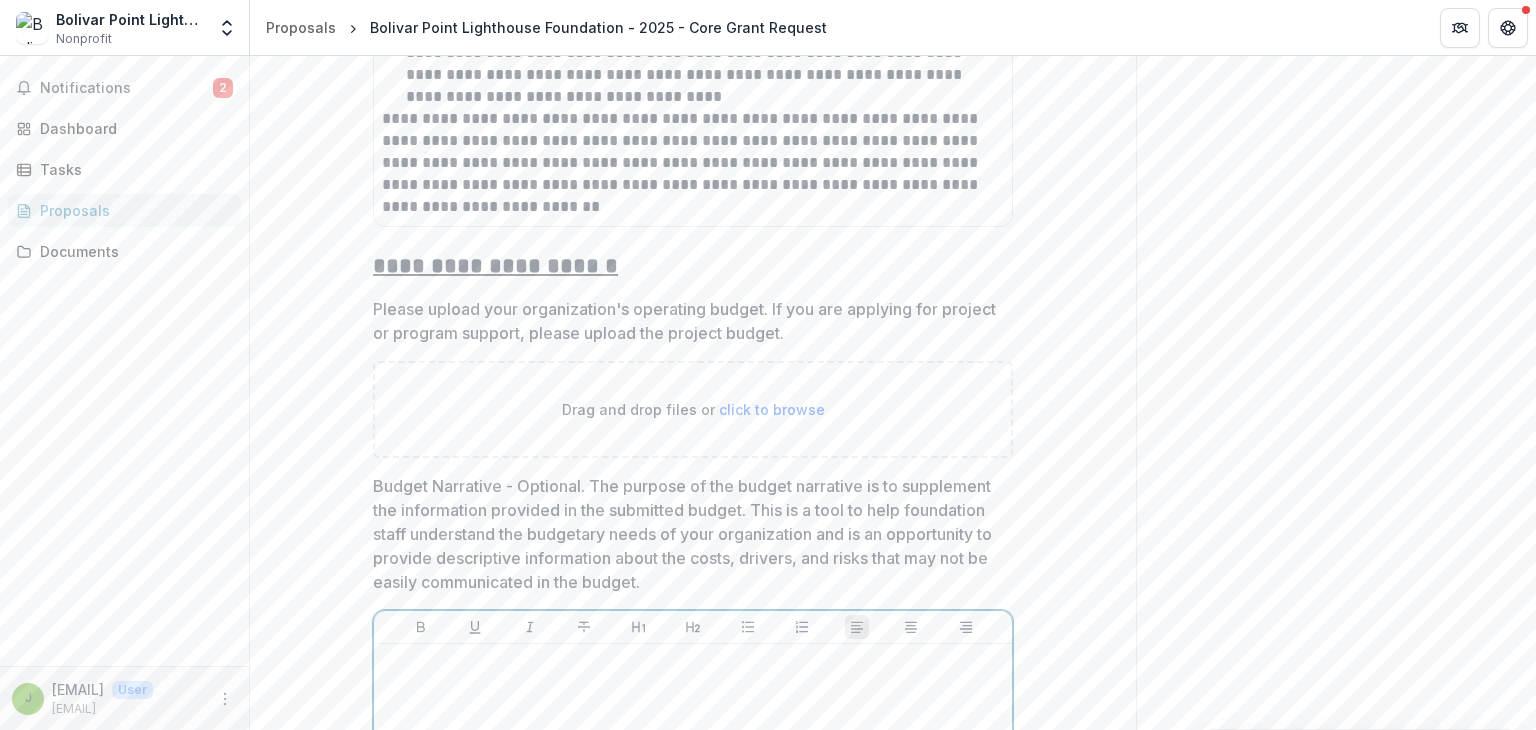 click at bounding box center [693, 802] 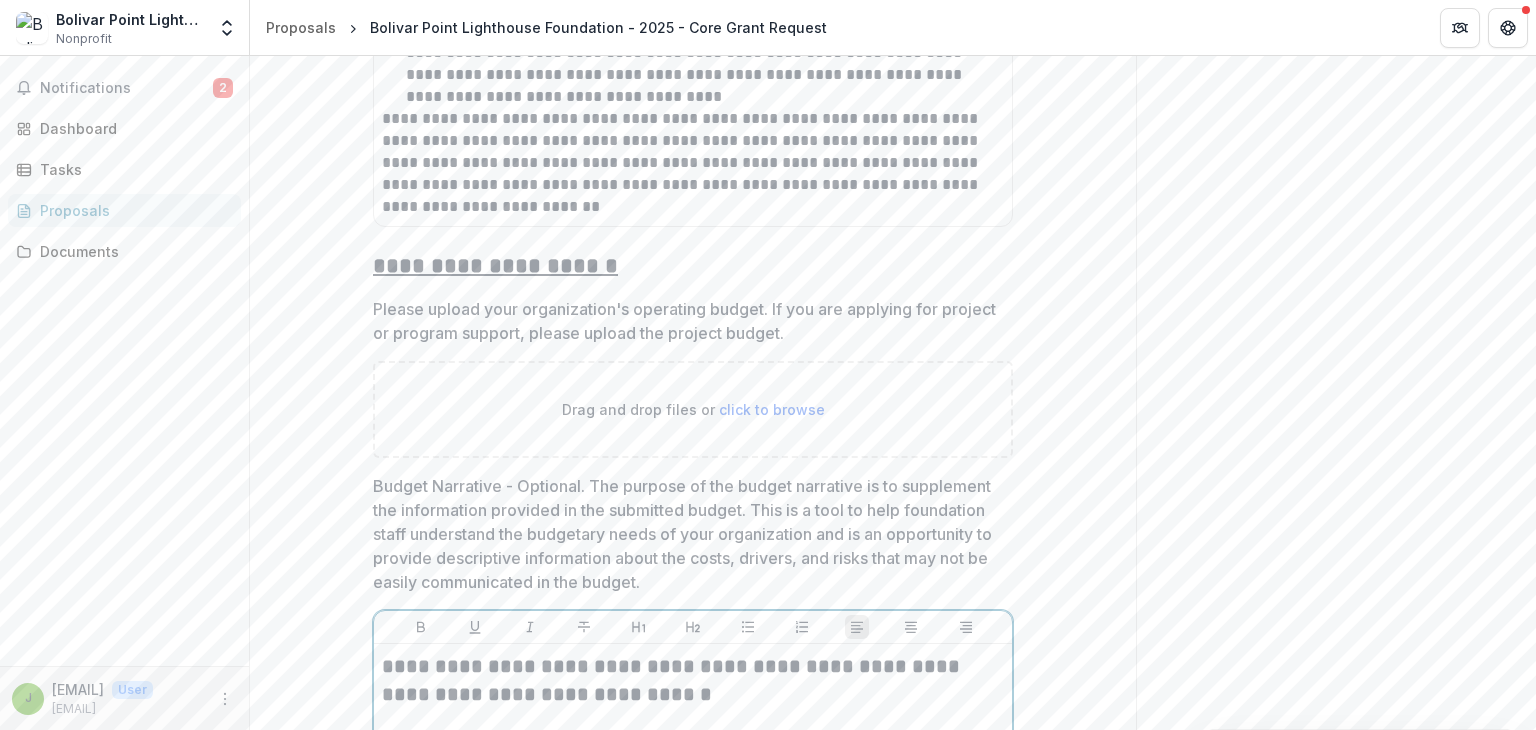 click on "**********" at bounding box center (693, 774) 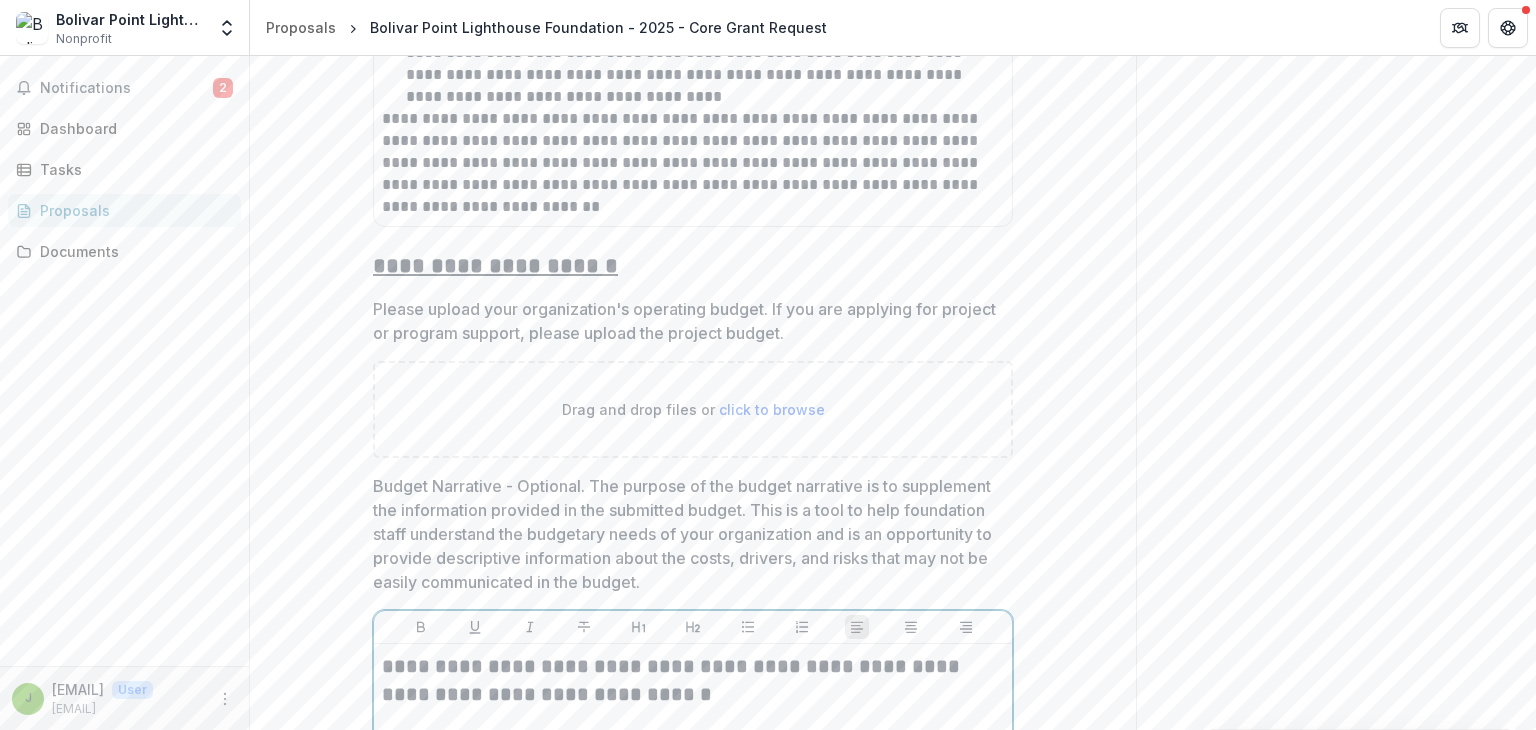 type 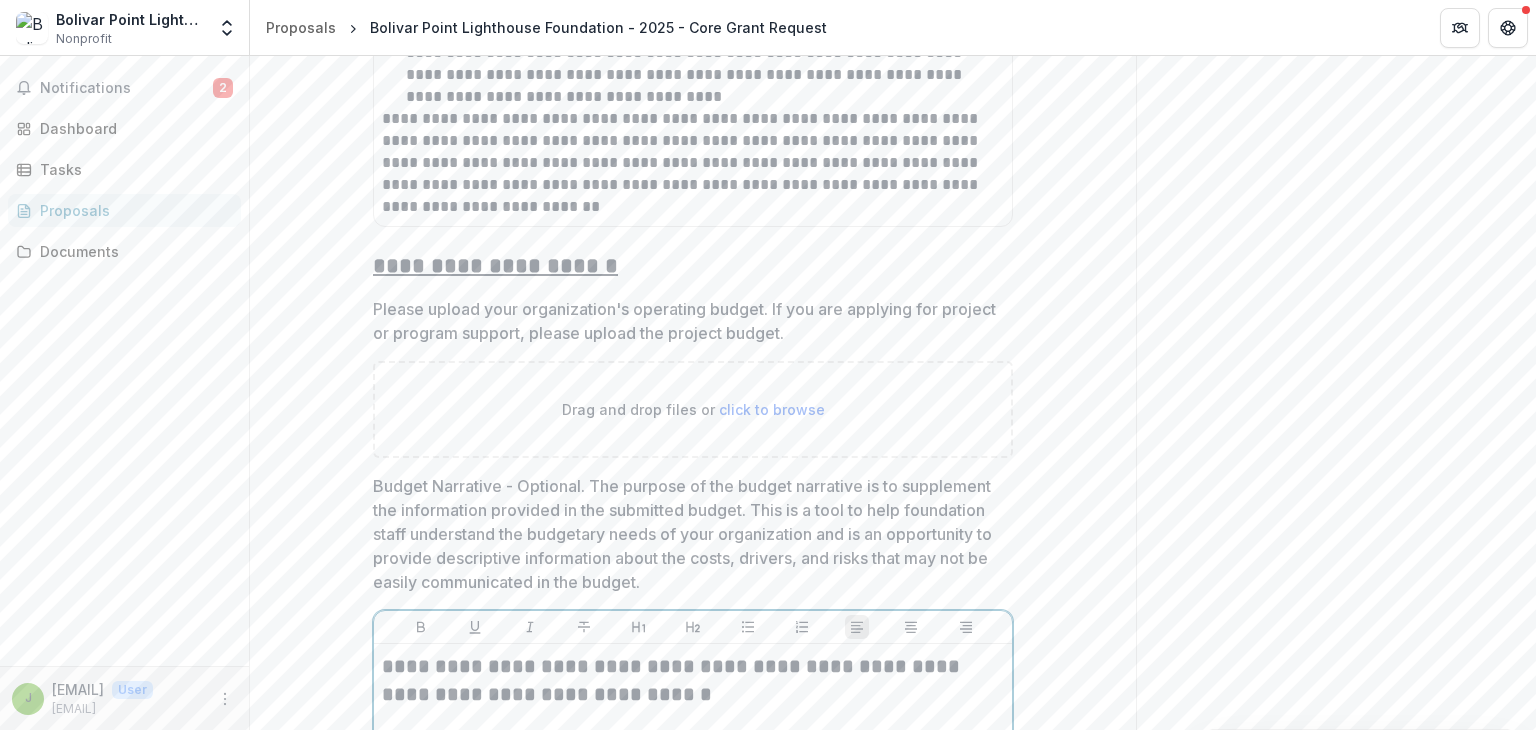 click on "**********" at bounding box center [693, 774] 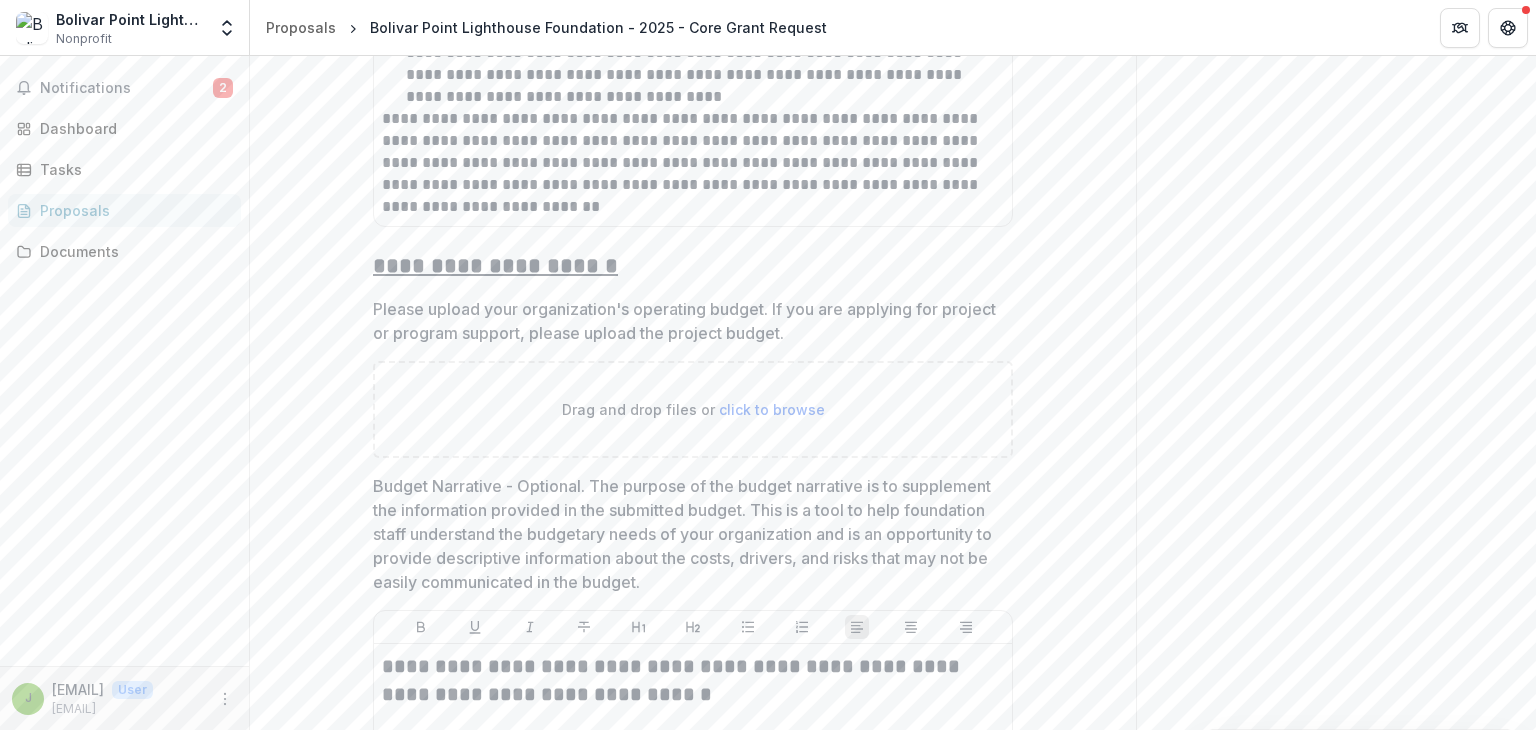 click on "**********" at bounding box center [1336, -4600] 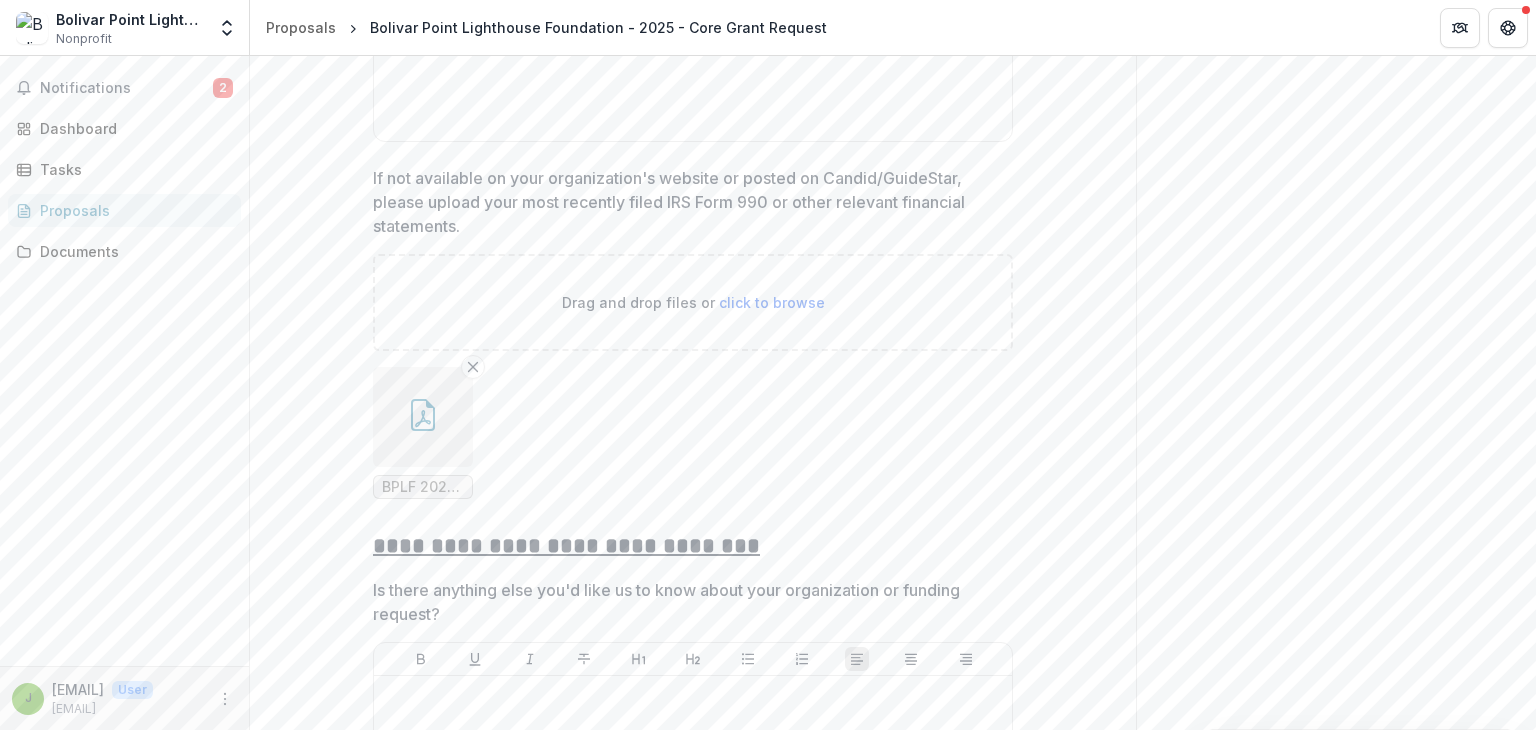 scroll, scrollTop: 12160, scrollLeft: 0, axis: vertical 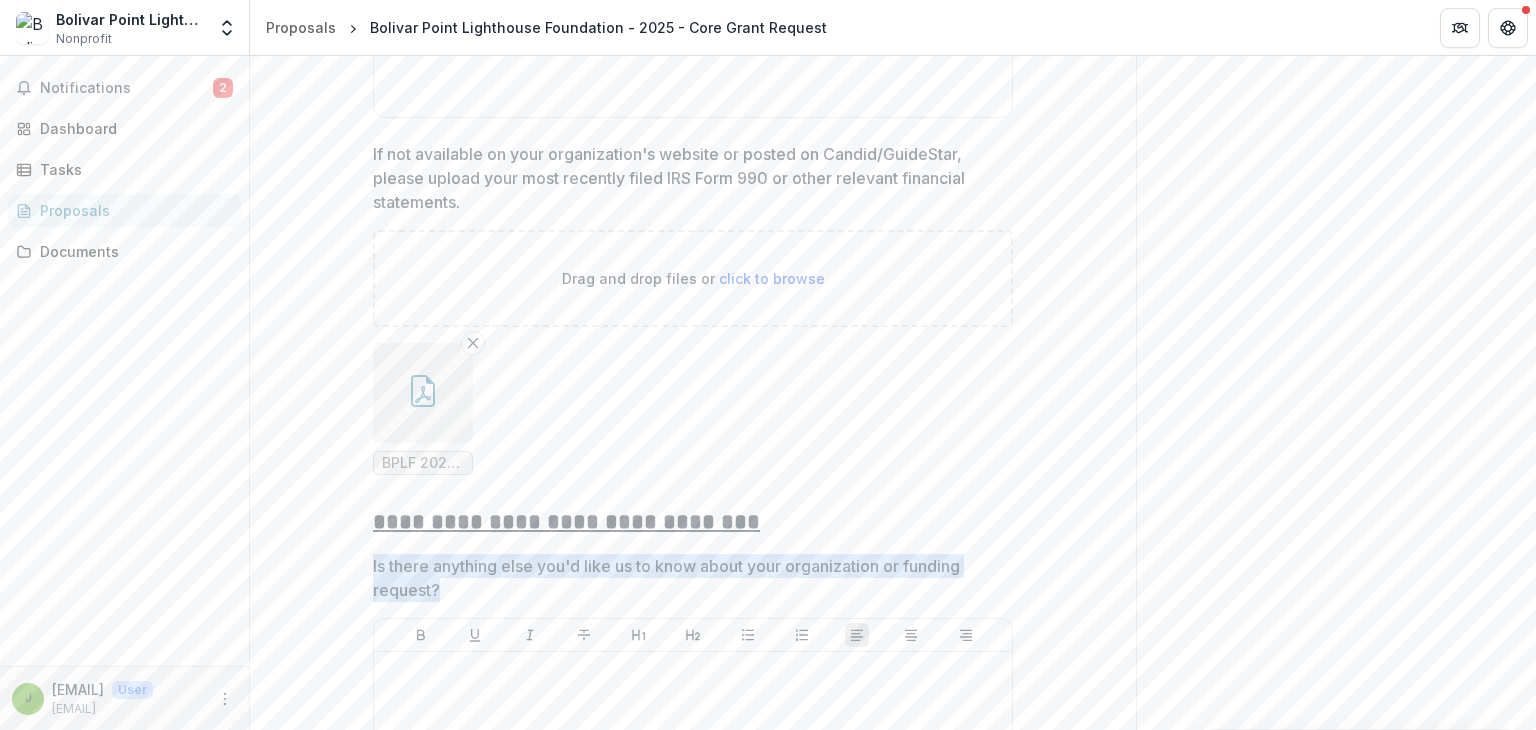 drag, startPoint x: 439, startPoint y: 339, endPoint x: 367, endPoint y: 322, distance: 73.97973 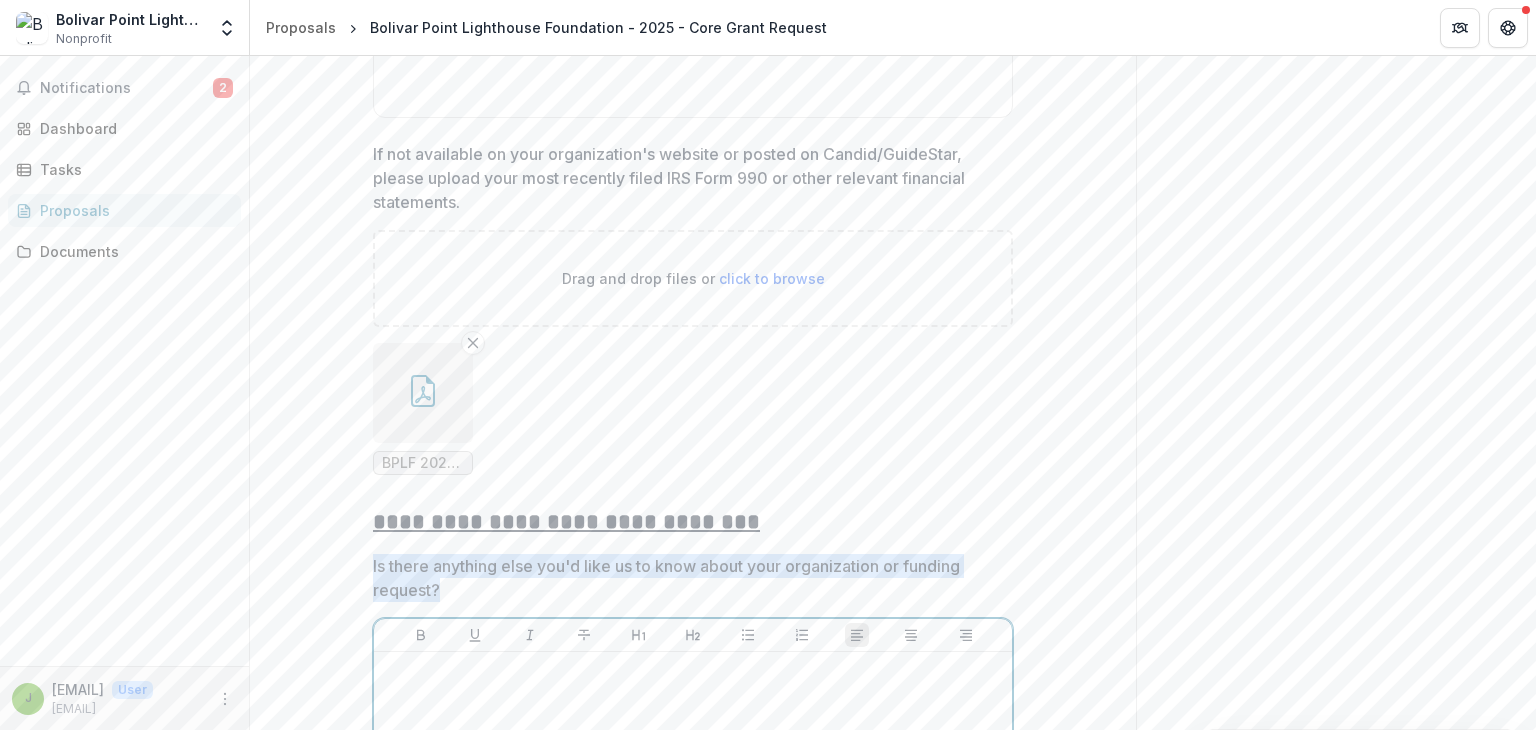 click at bounding box center (693, 671) 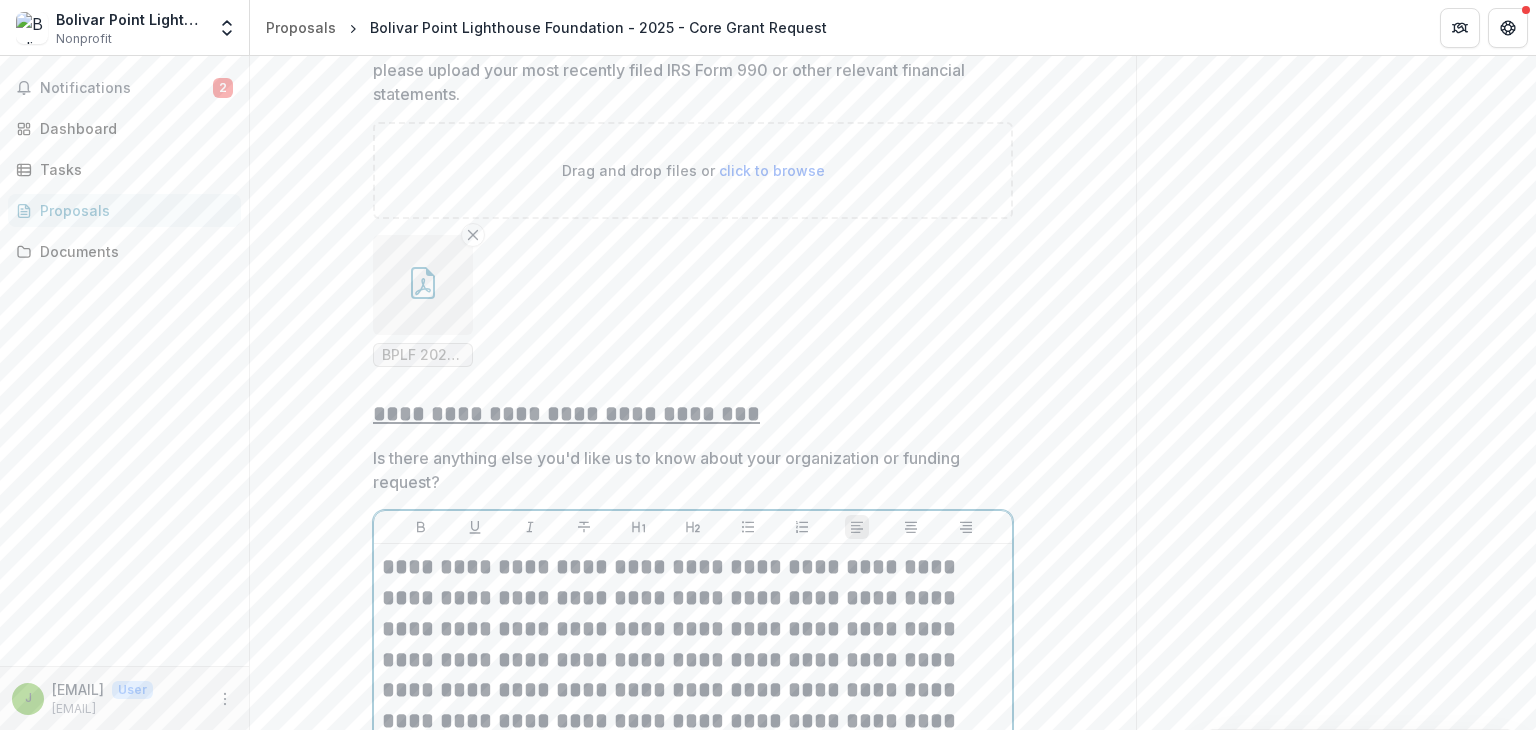 scroll, scrollTop: 12265, scrollLeft: 0, axis: vertical 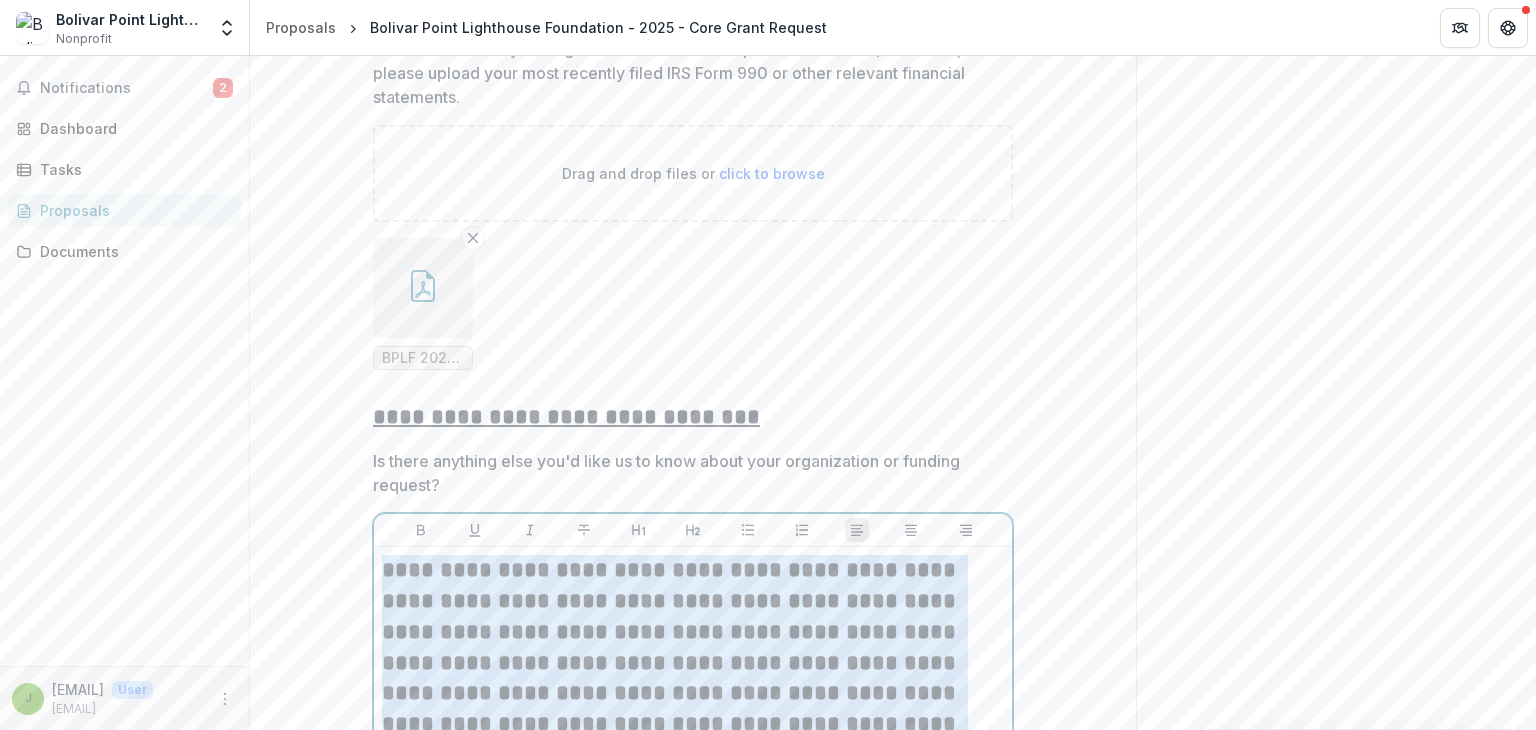 drag, startPoint x: 801, startPoint y: 531, endPoint x: 376, endPoint y: 332, distance: 469.28244 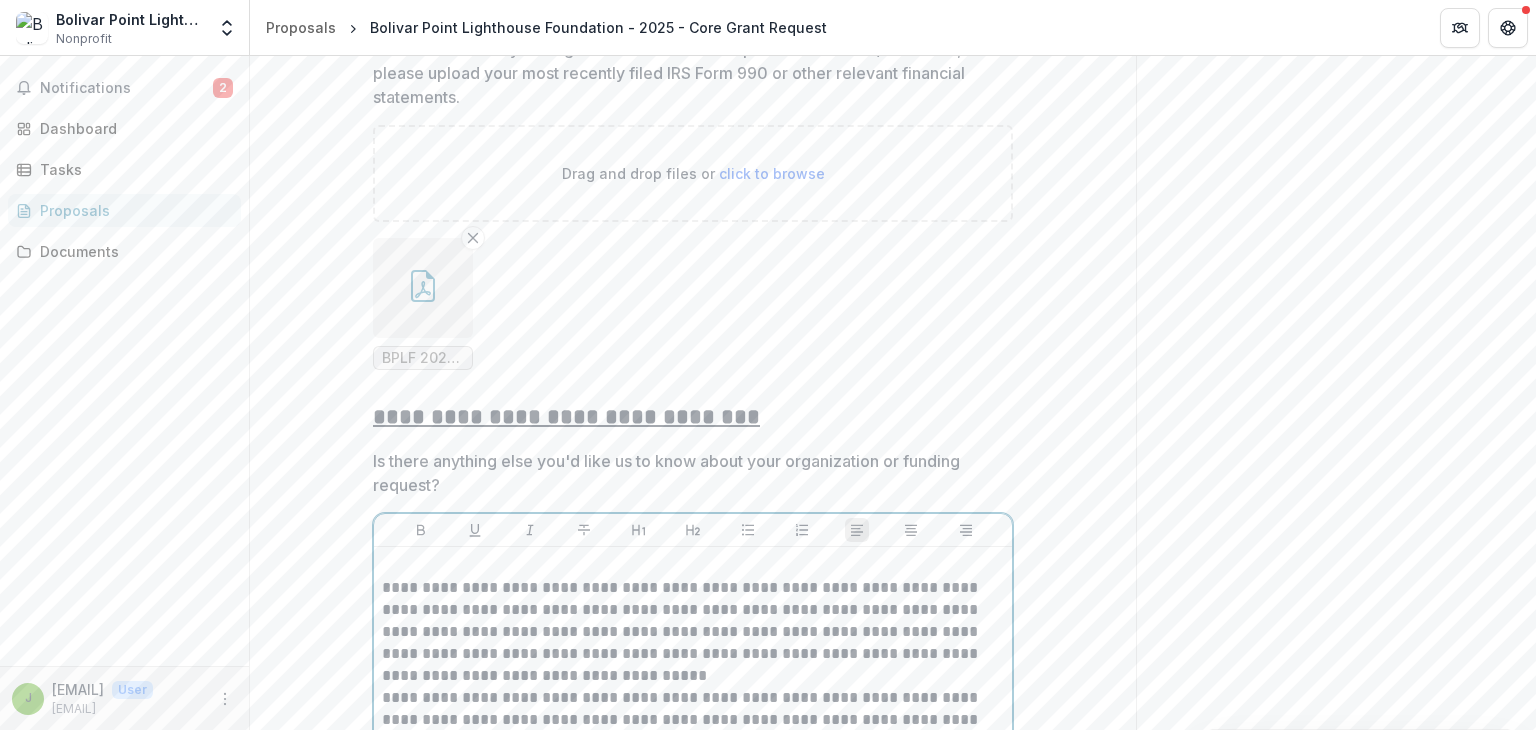 click on "**********" at bounding box center (693, 632) 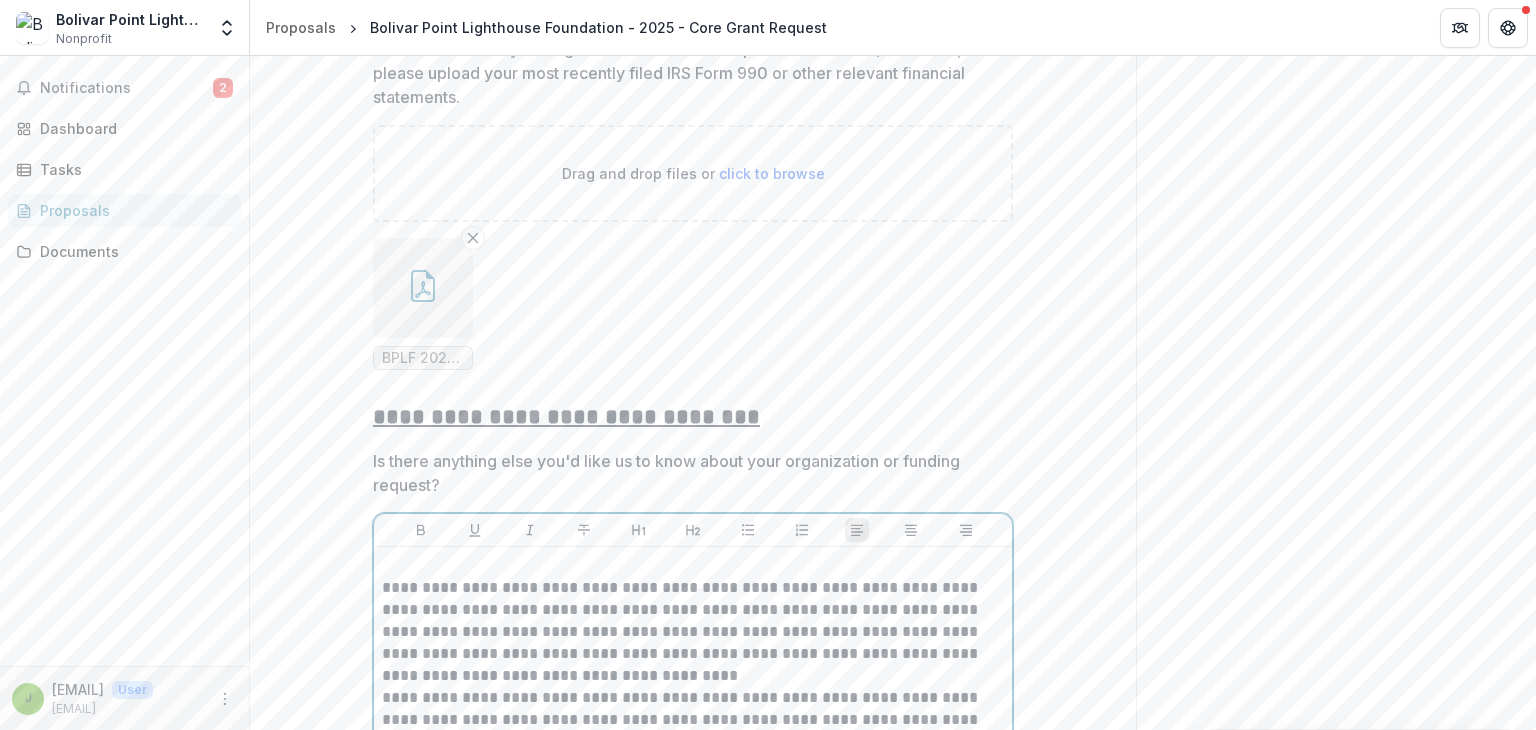 click on "**********" at bounding box center [693, 632] 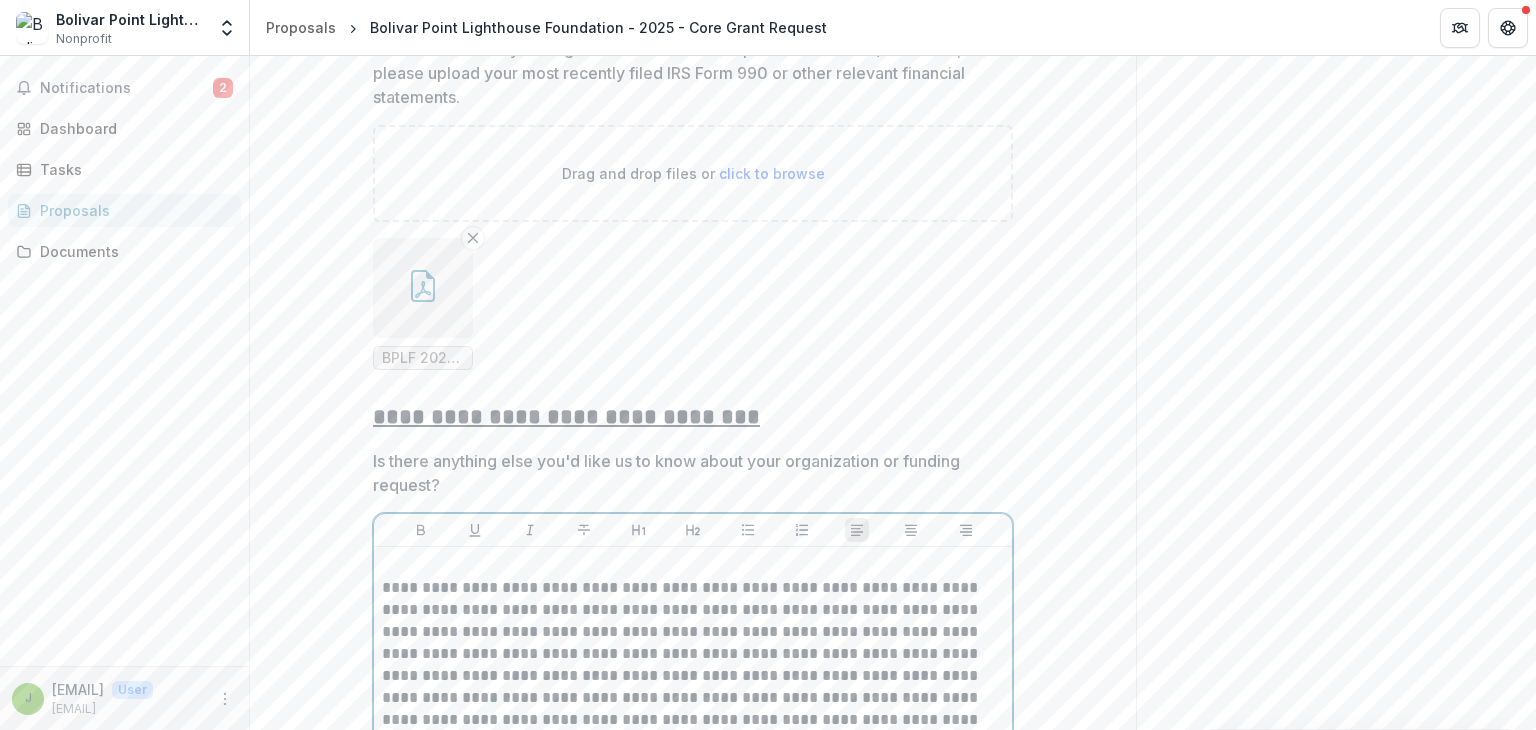 click on "**********" at bounding box center [693, 687] 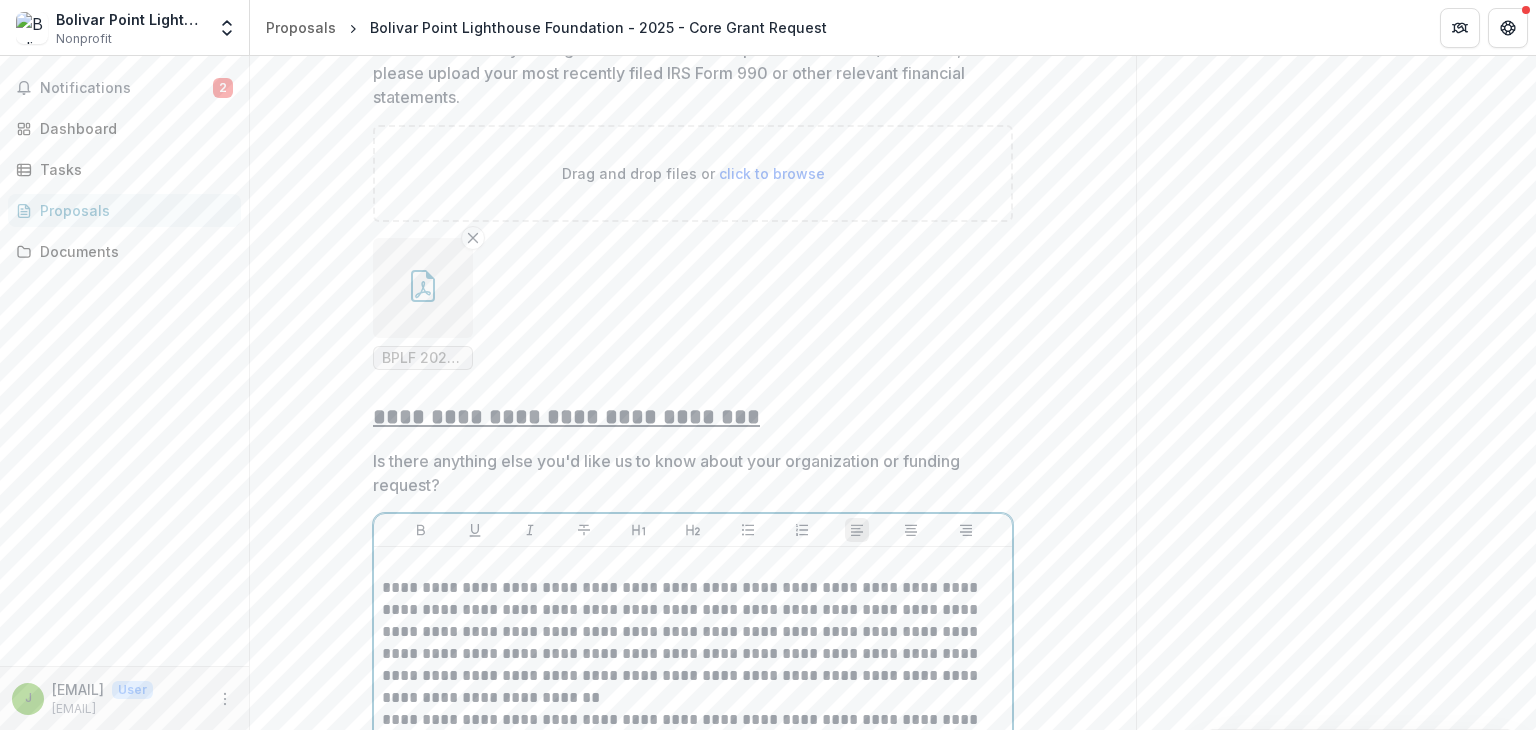 click on "**********" at bounding box center (693, 764) 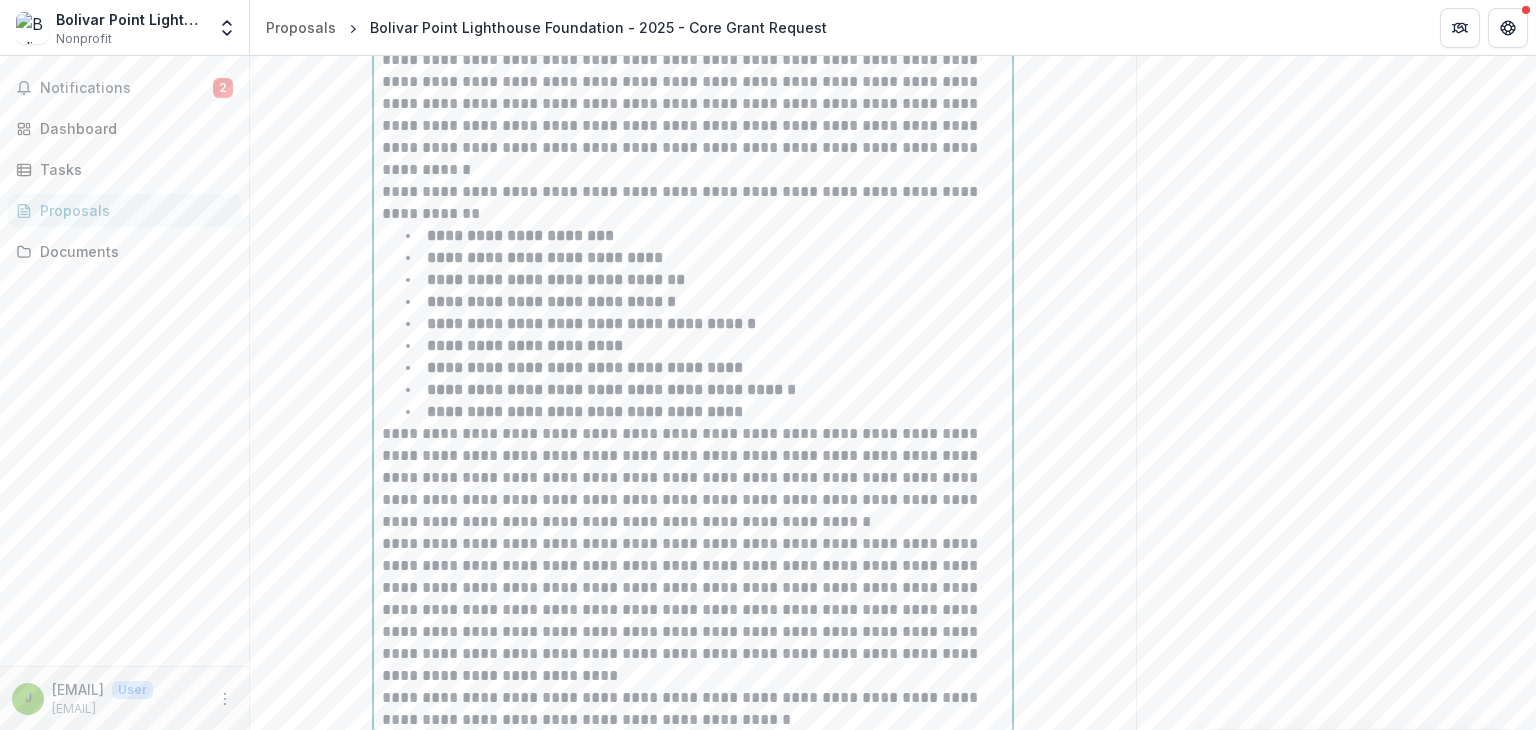 scroll, scrollTop: 13046, scrollLeft: 0, axis: vertical 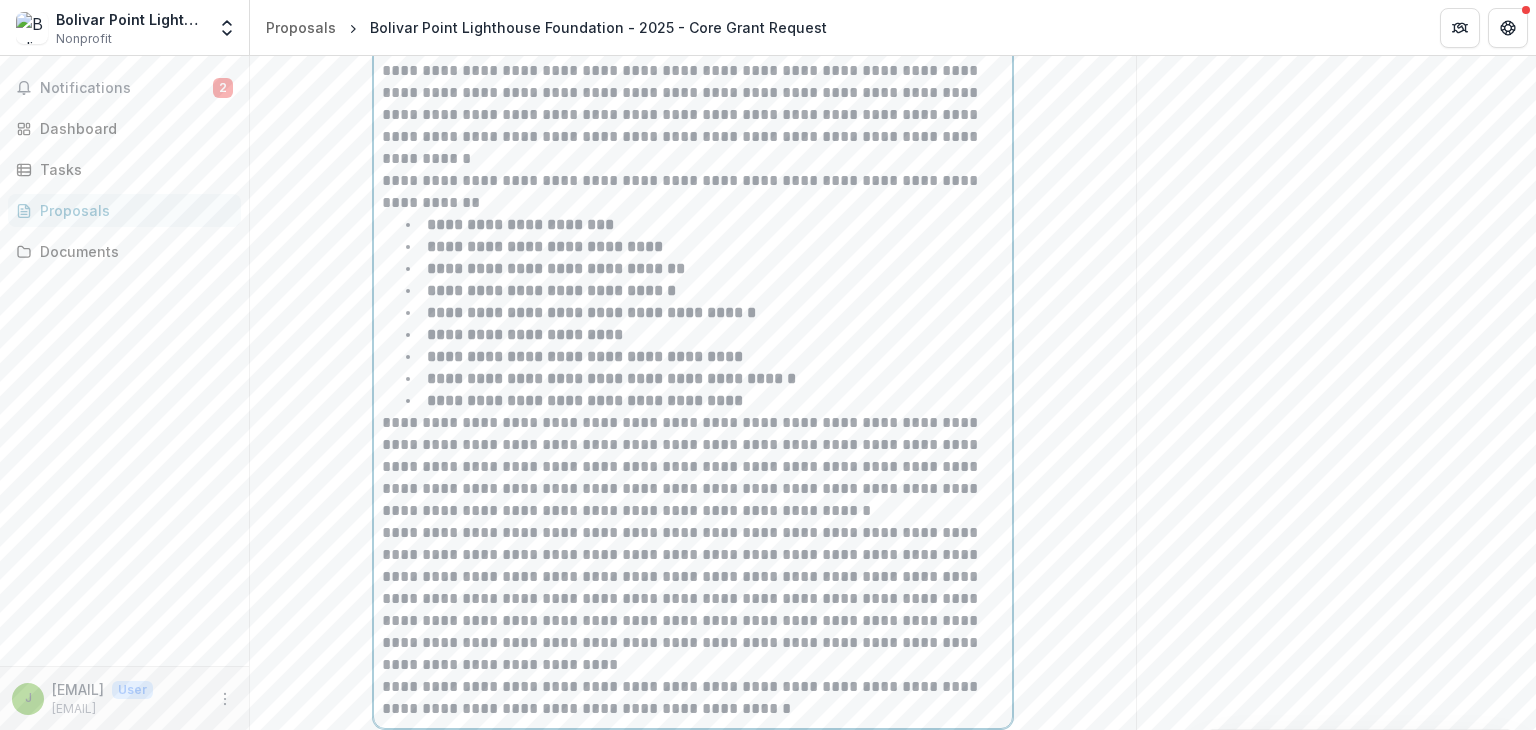 click on "**********" at bounding box center [693, 698] 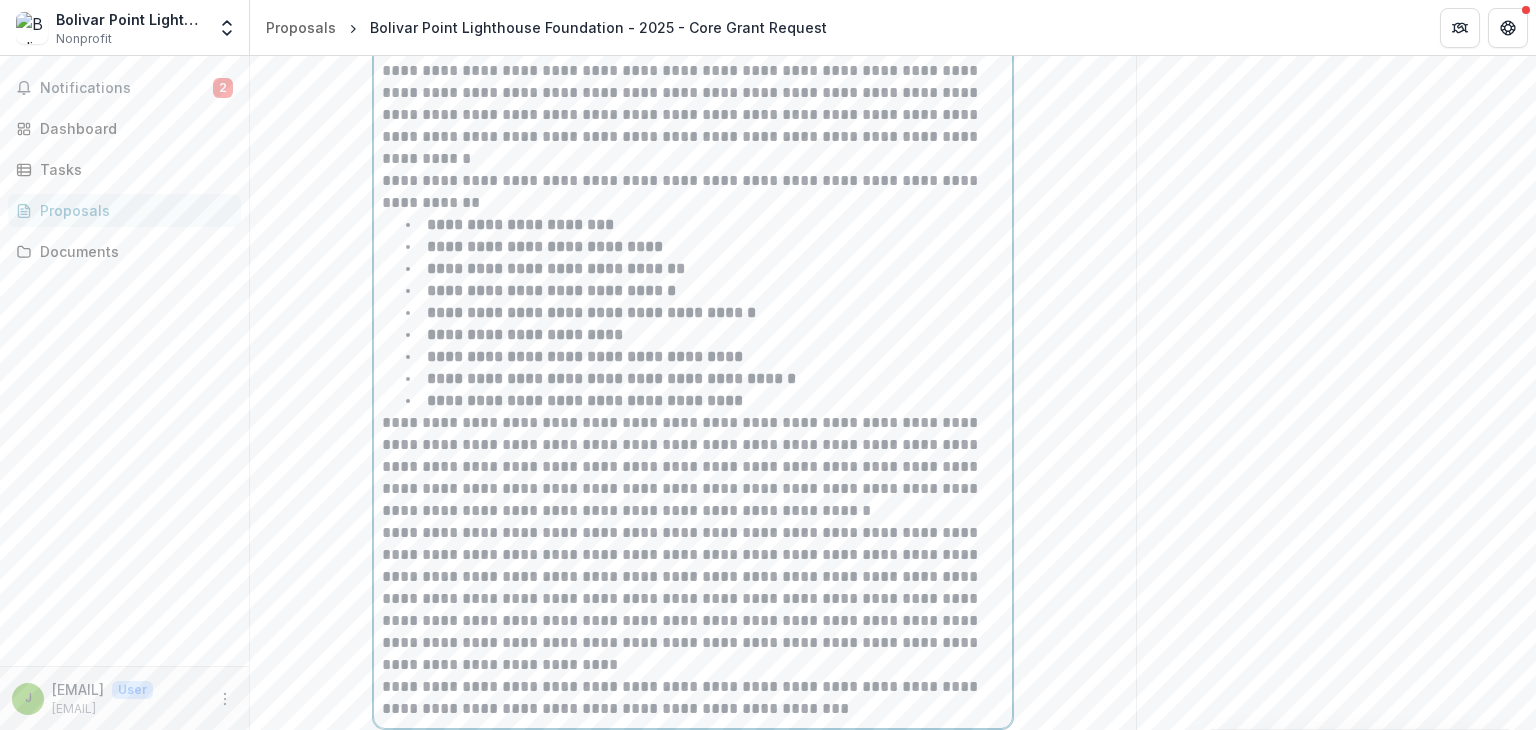 click on "**********" at bounding box center (693, 599) 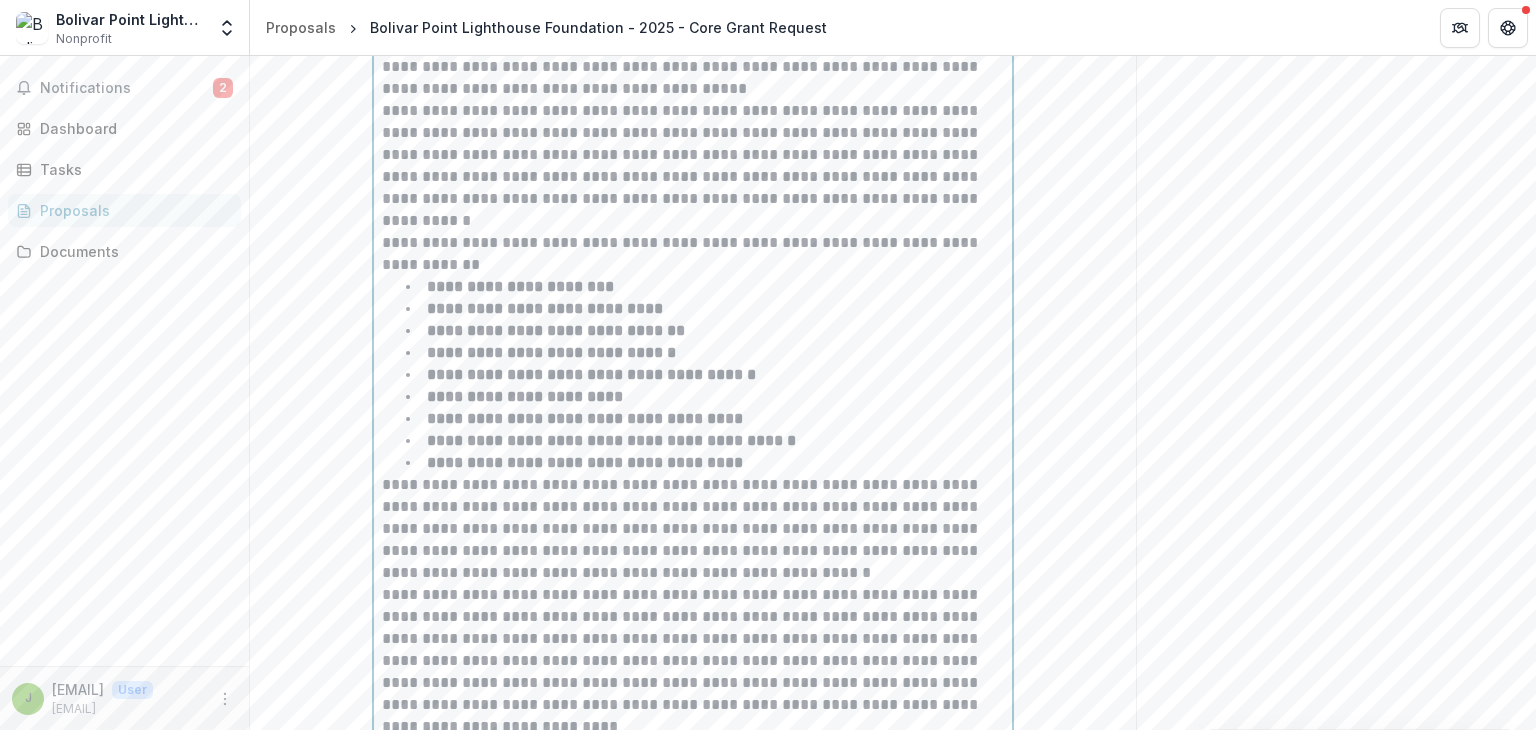 scroll, scrollTop: 13046, scrollLeft: 0, axis: vertical 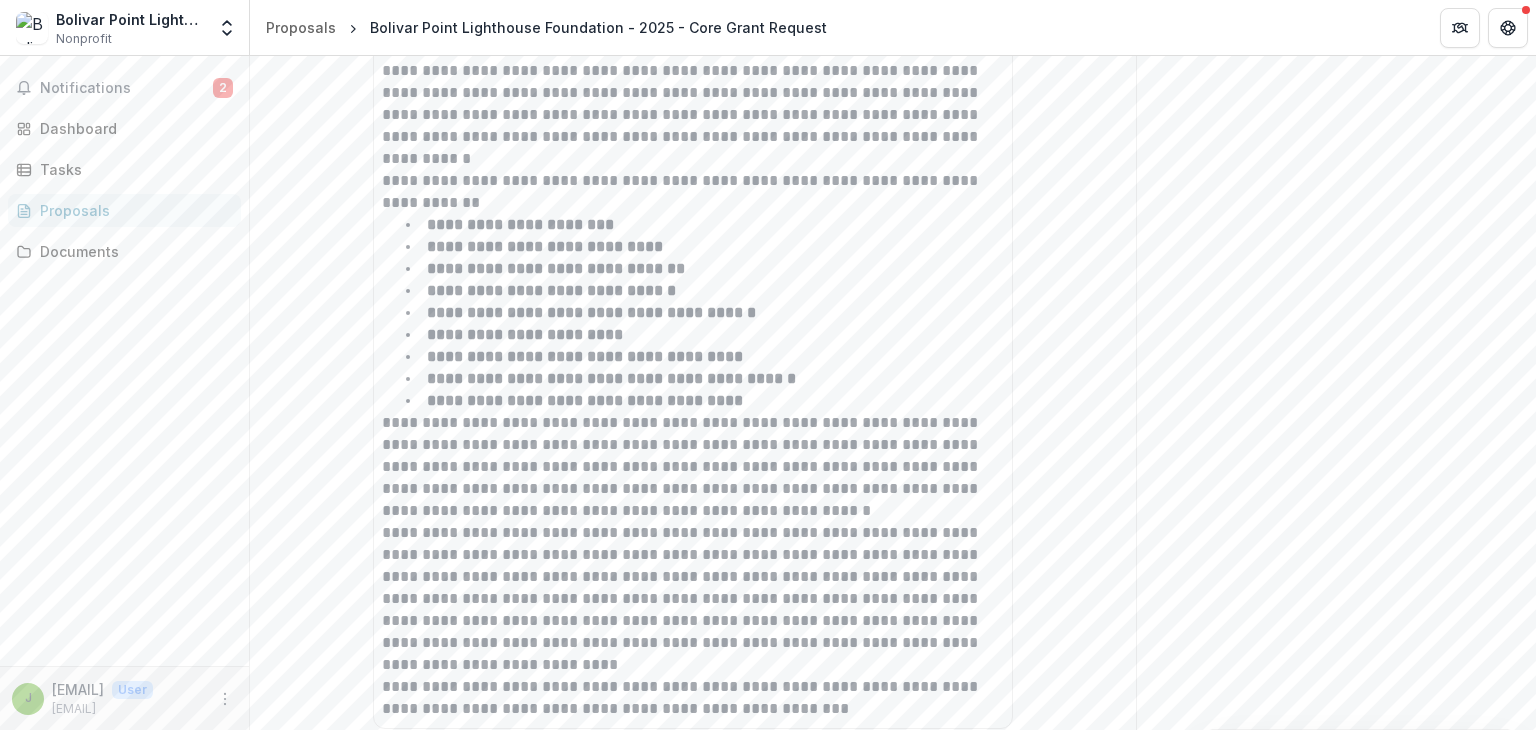 click on "click to browse" at bounding box center (772, 841) 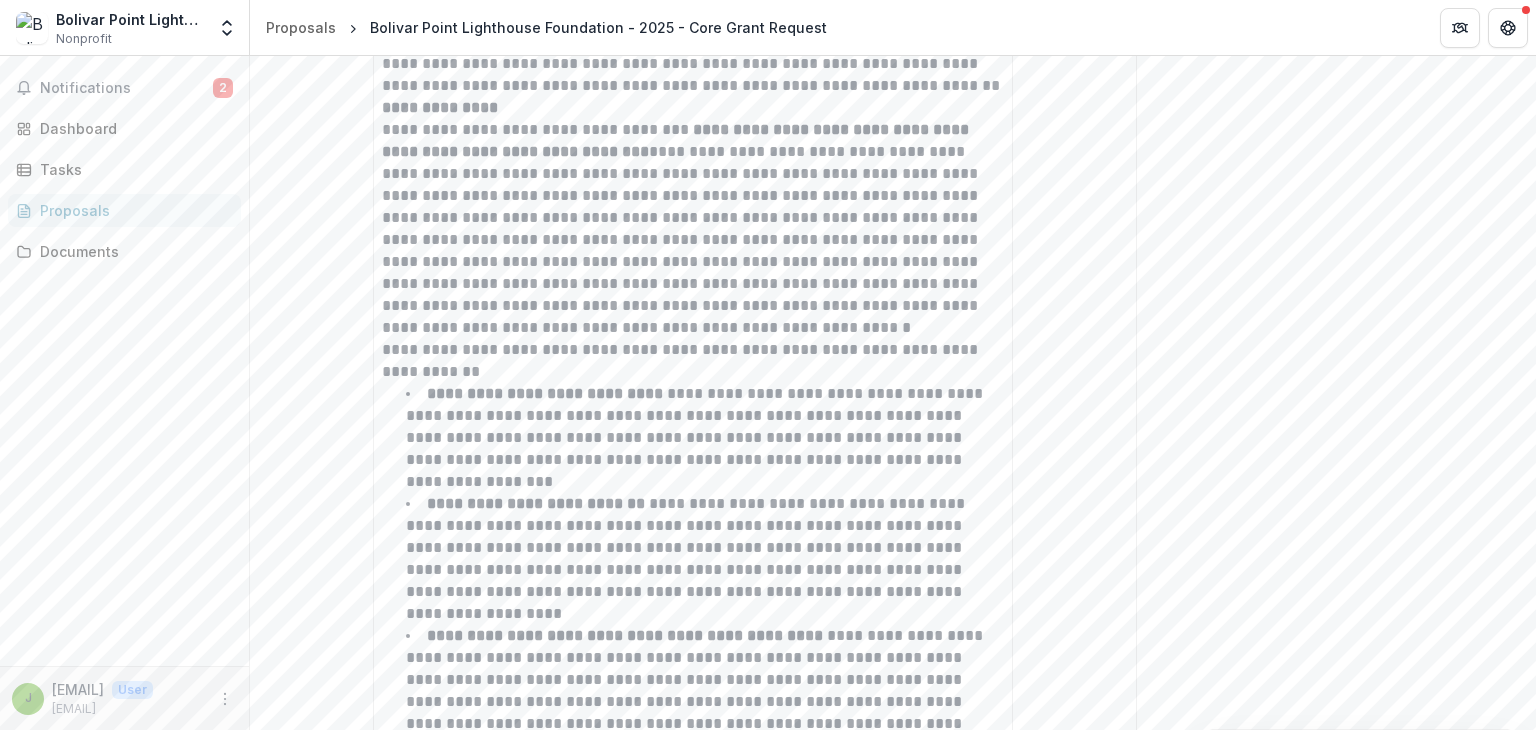 scroll, scrollTop: 0, scrollLeft: 0, axis: both 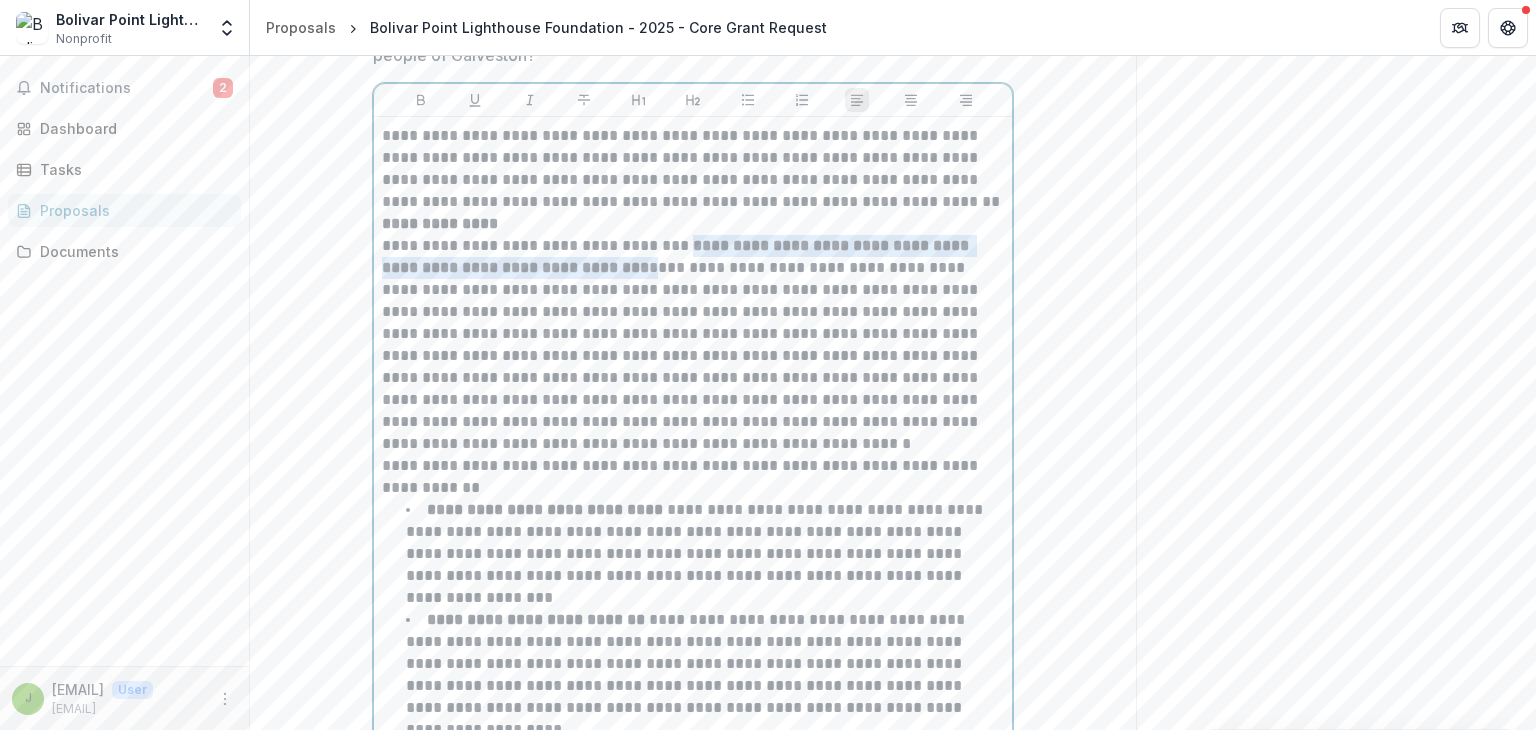 drag, startPoint x: 679, startPoint y: 178, endPoint x: 602, endPoint y: 197, distance: 79.30952 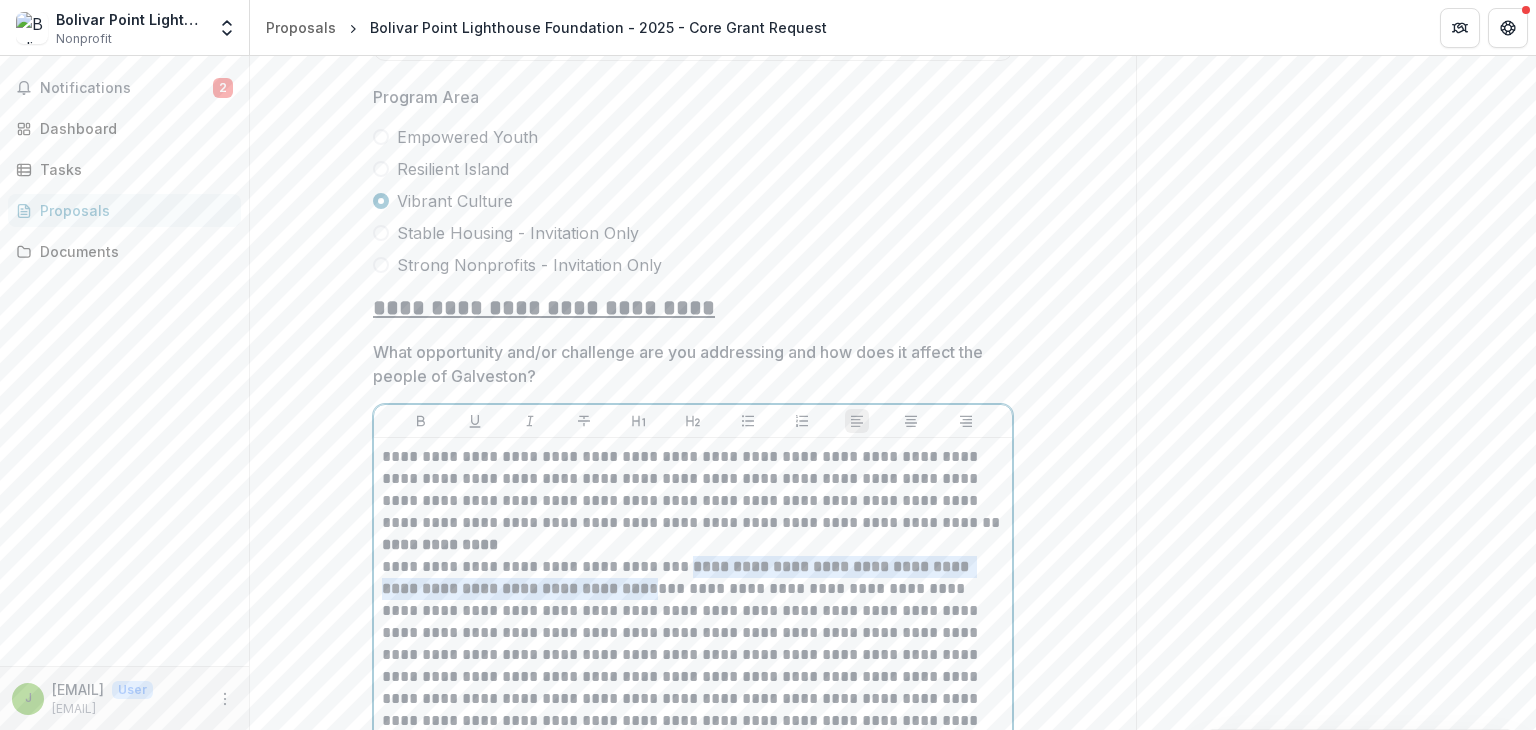 scroll, scrollTop: 5852, scrollLeft: 0, axis: vertical 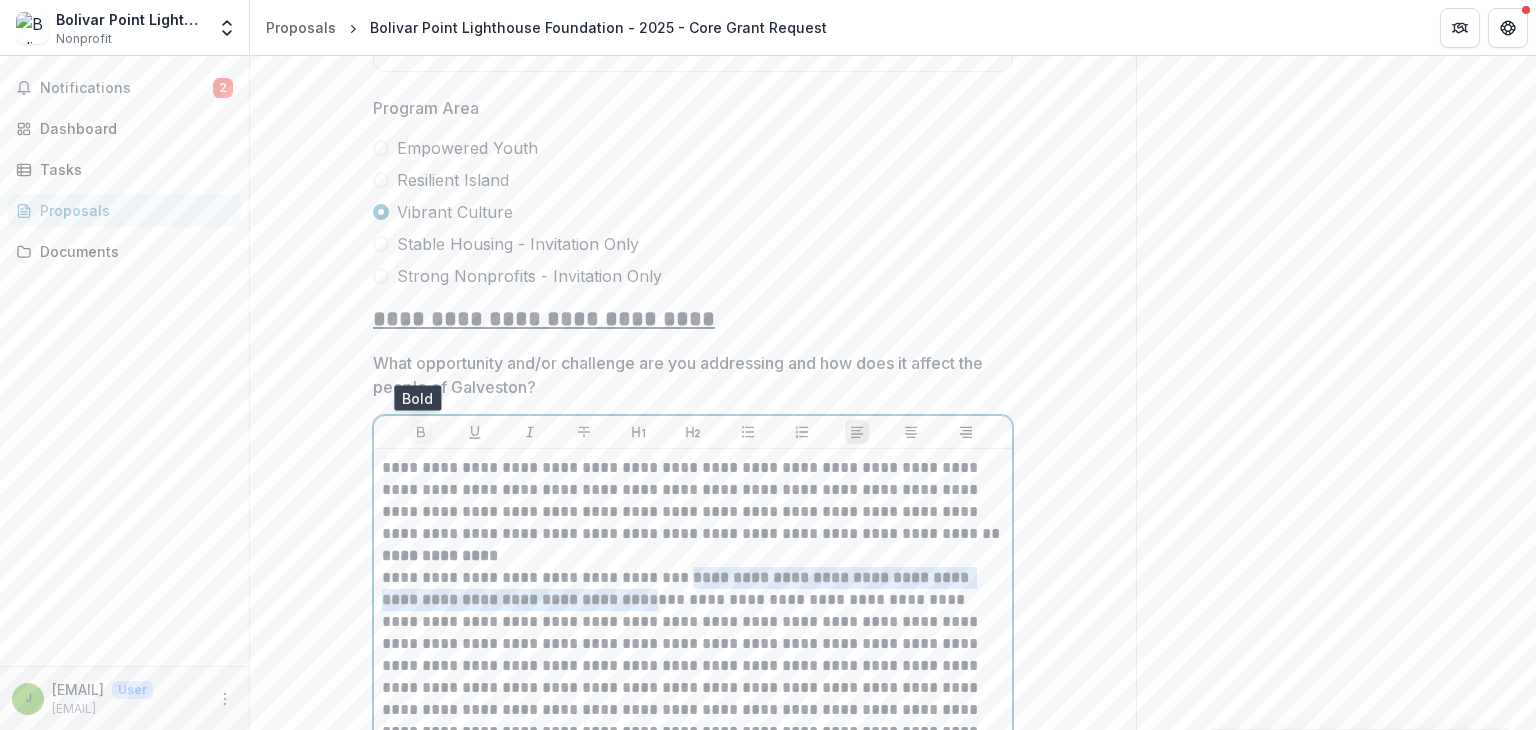 click 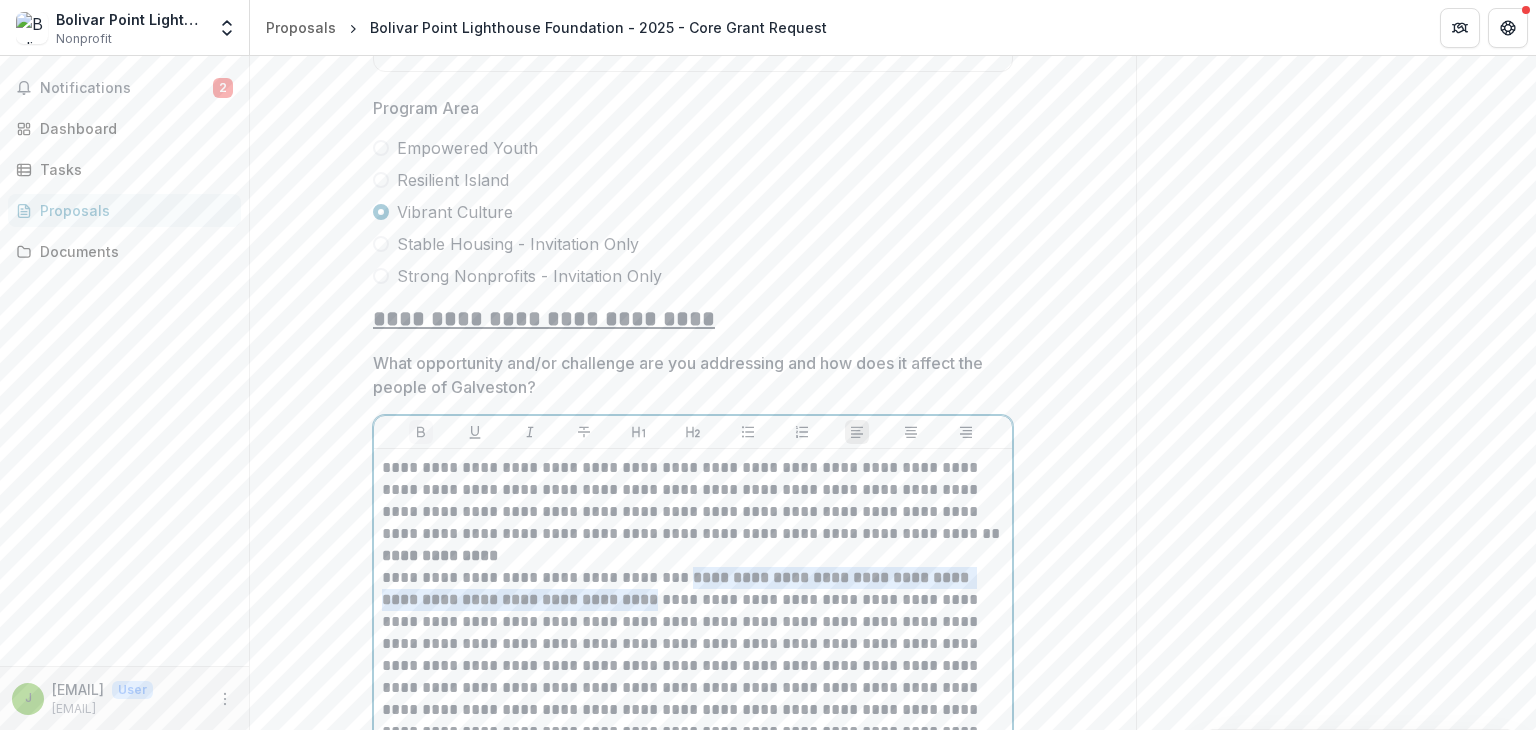 click 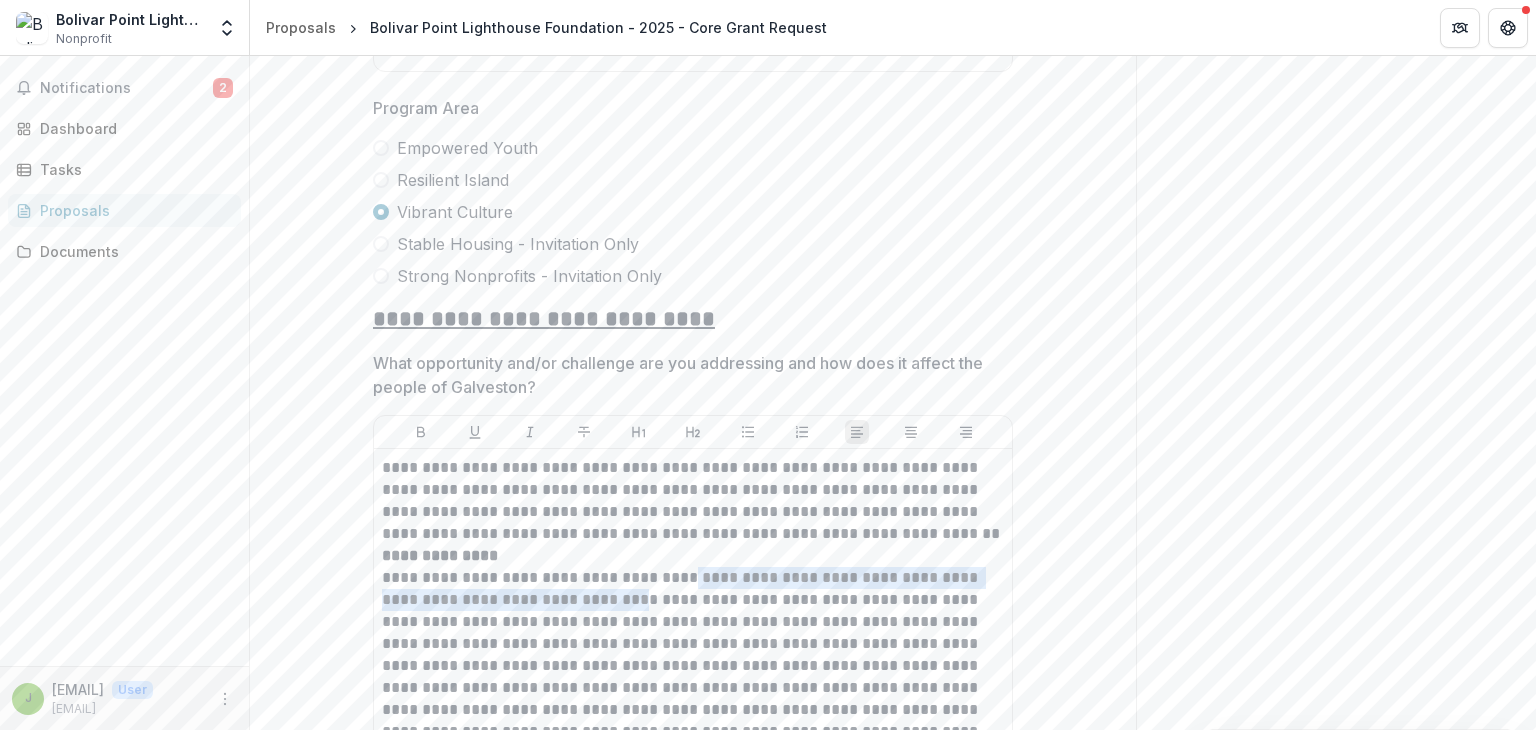 click on "**********" at bounding box center (693, 1429) 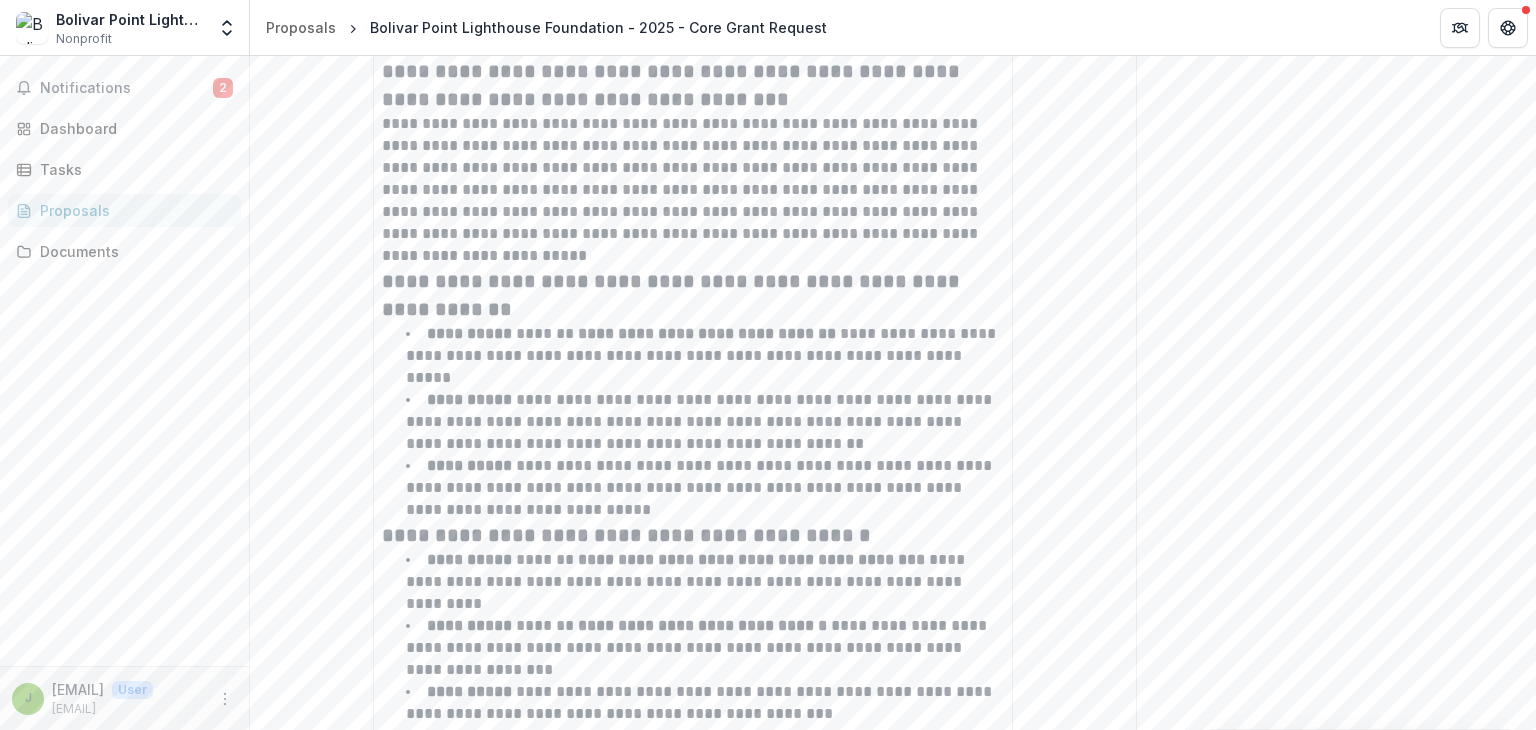 scroll, scrollTop: 7717, scrollLeft: 0, axis: vertical 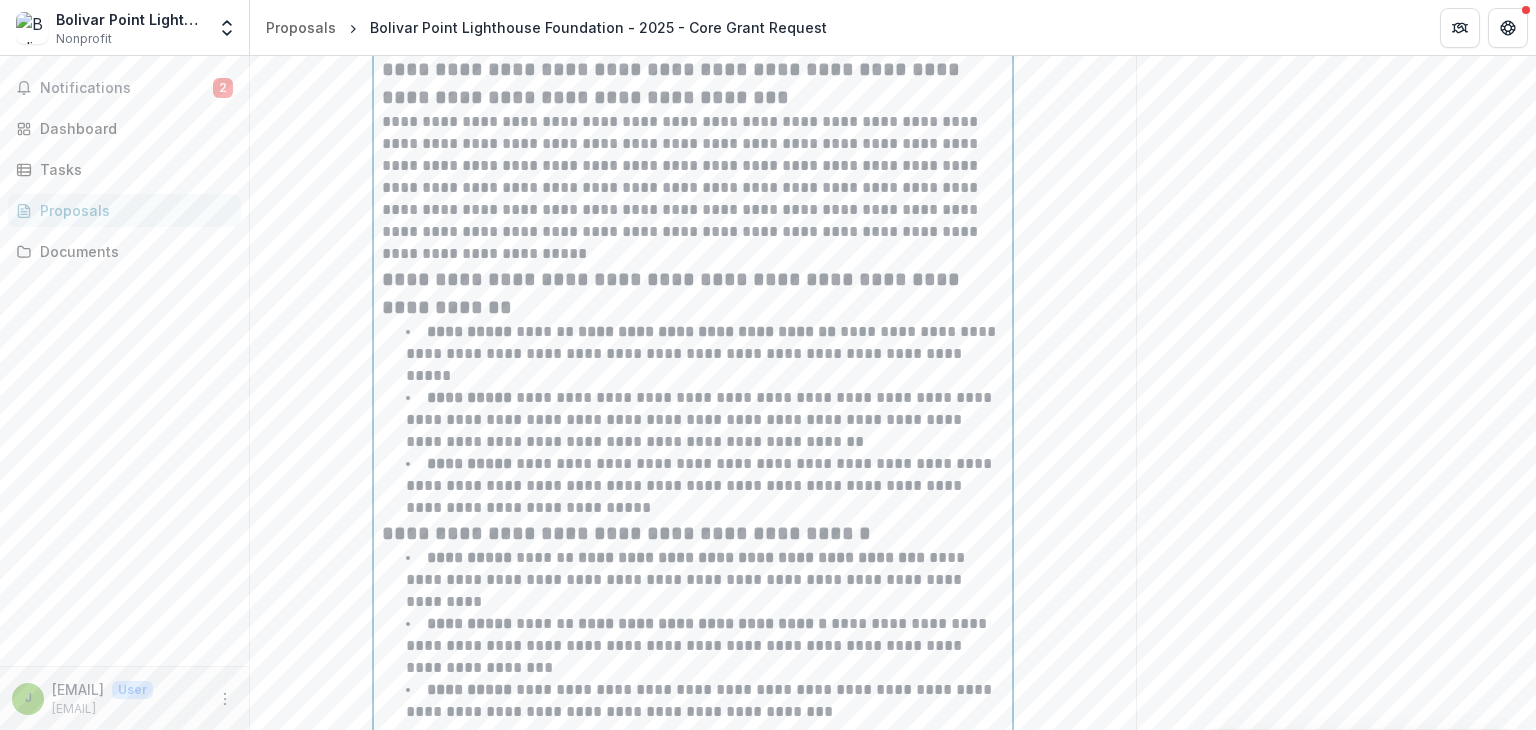 click on "**********" at bounding box center [673, 293] 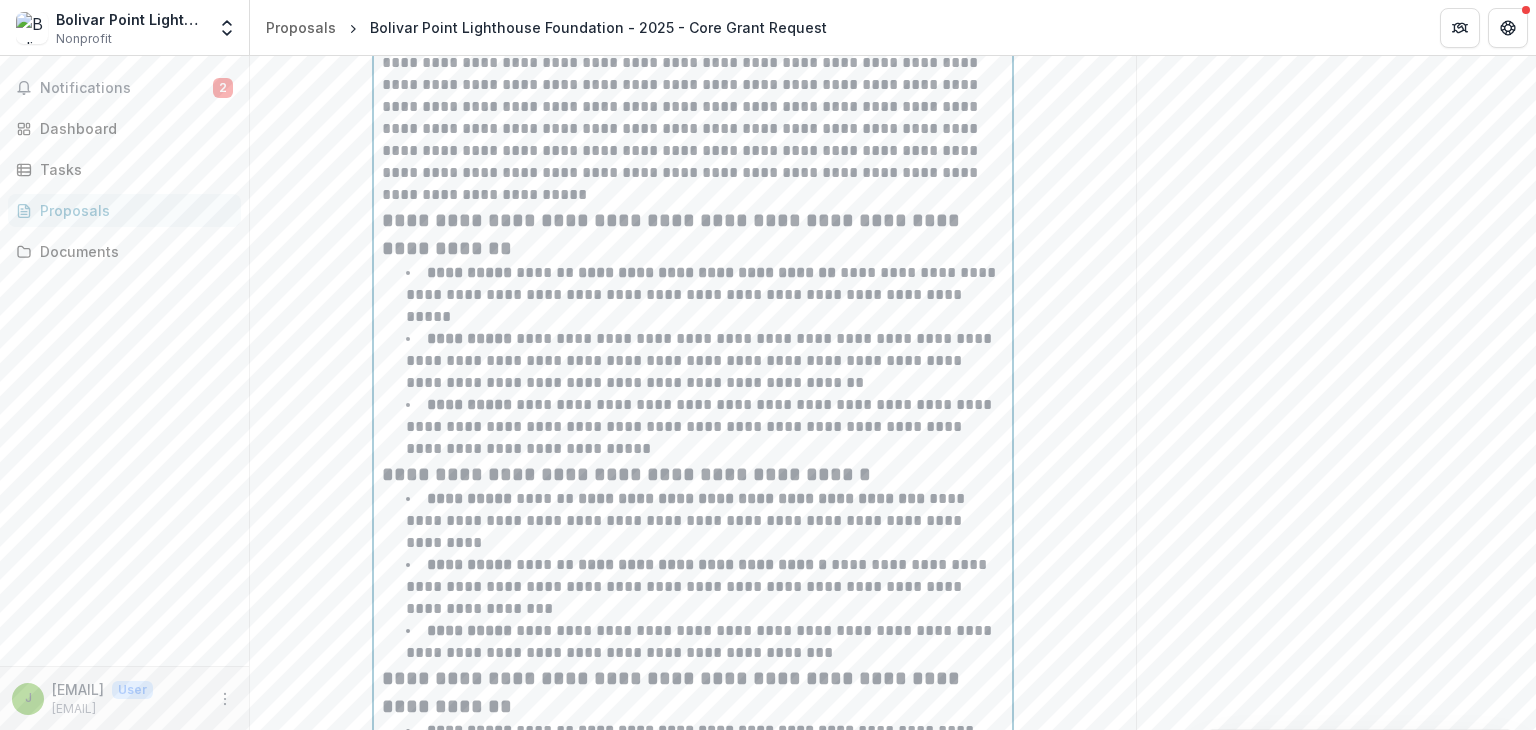 scroll, scrollTop: 7756, scrollLeft: 0, axis: vertical 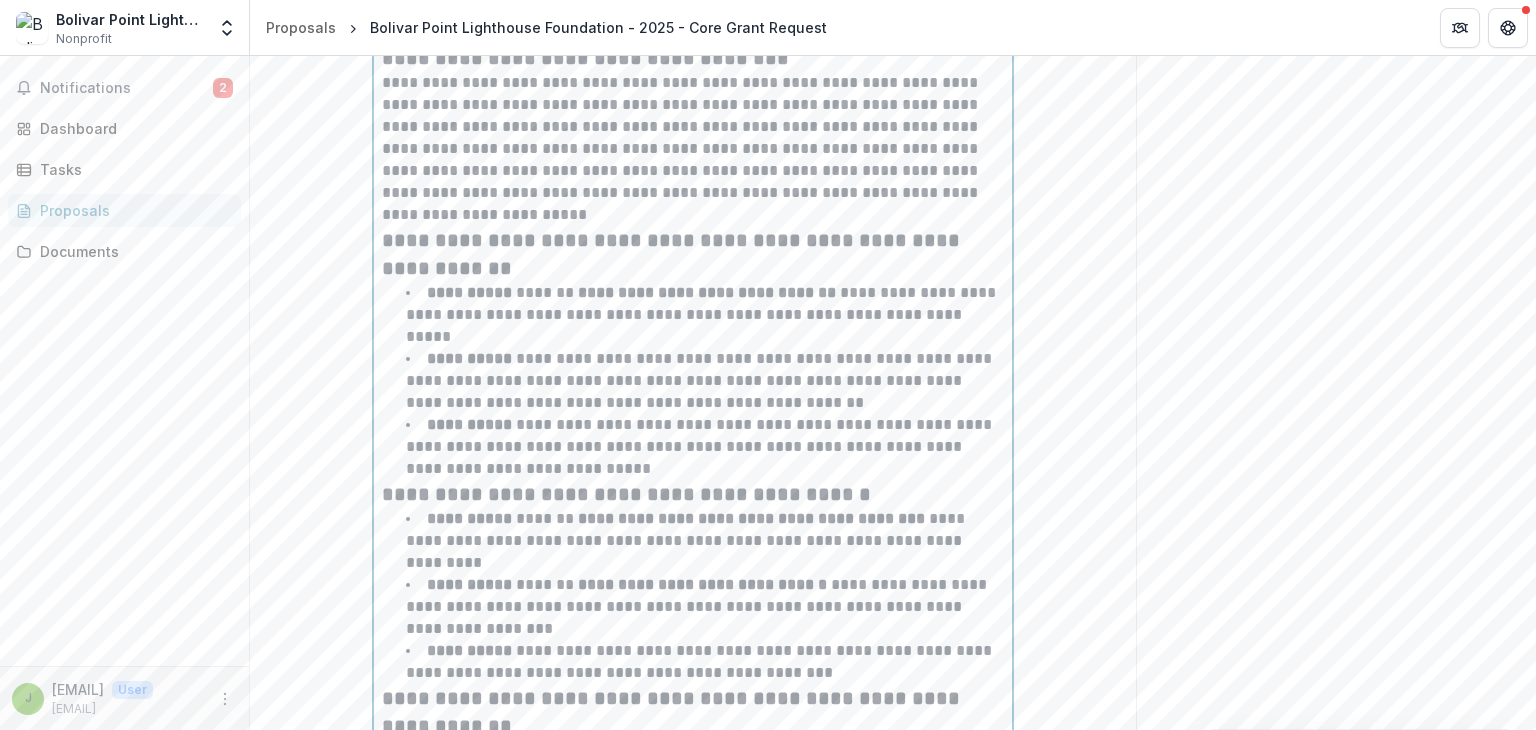 click on "**********" at bounding box center [673, 254] 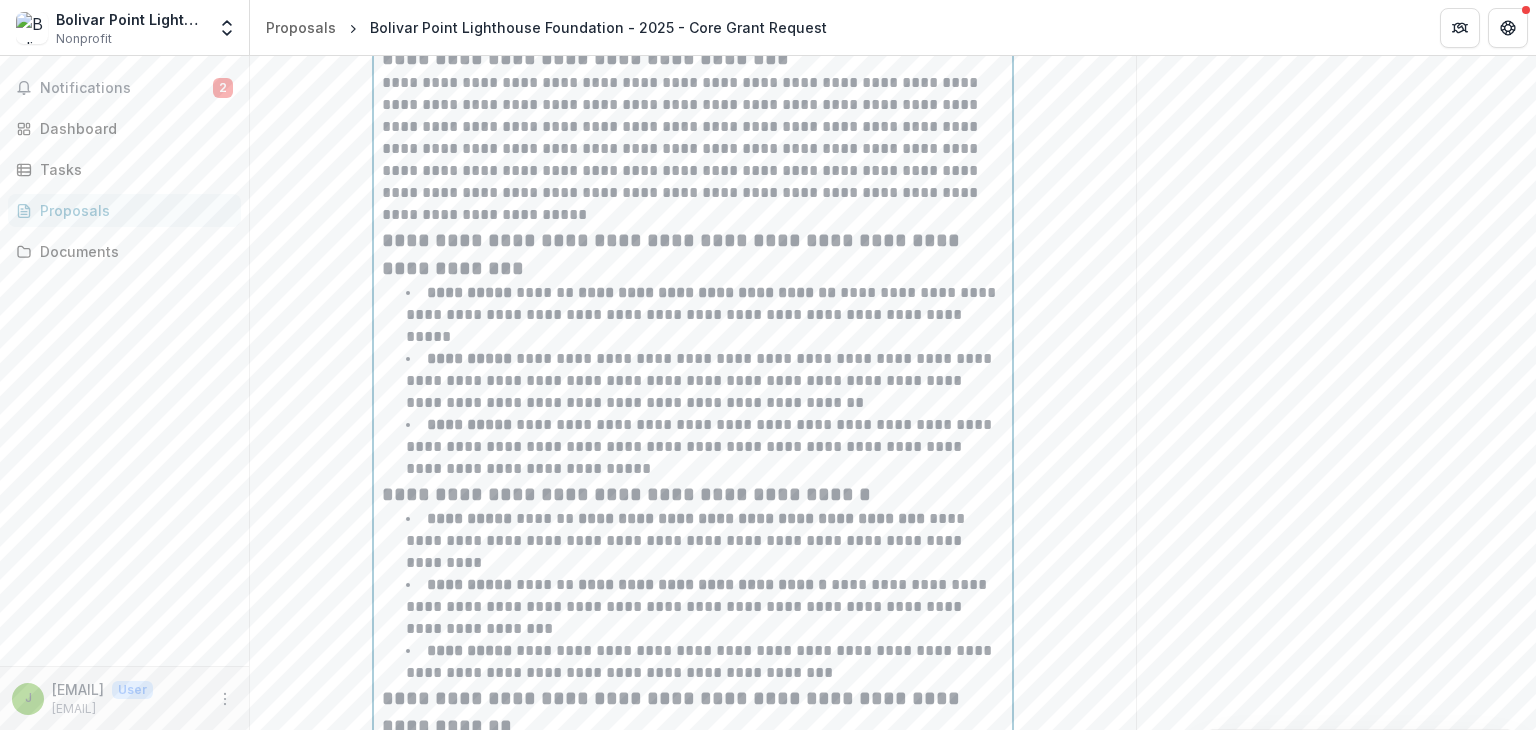 click on "**********" at bounding box center [673, 254] 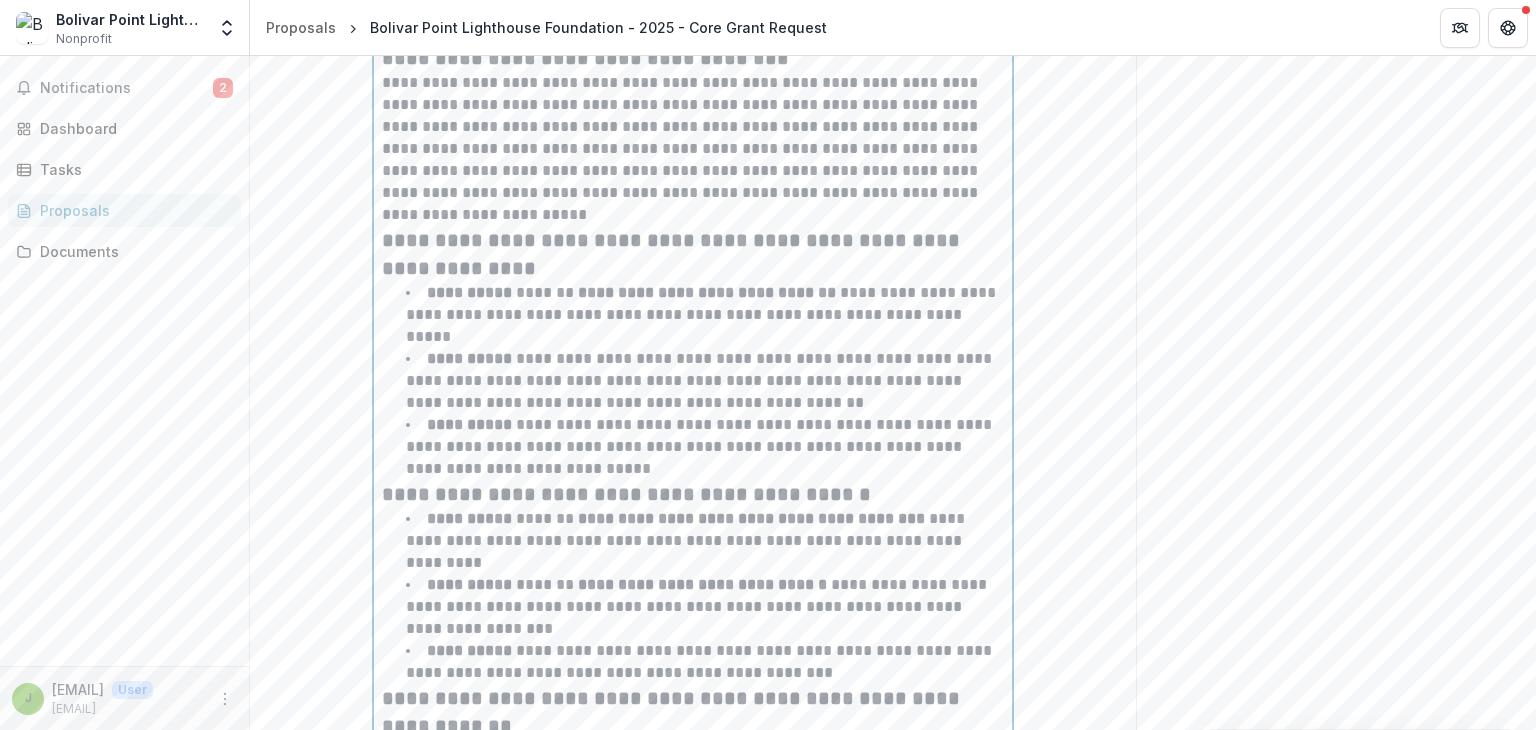 click on "**********" at bounding box center (673, 254) 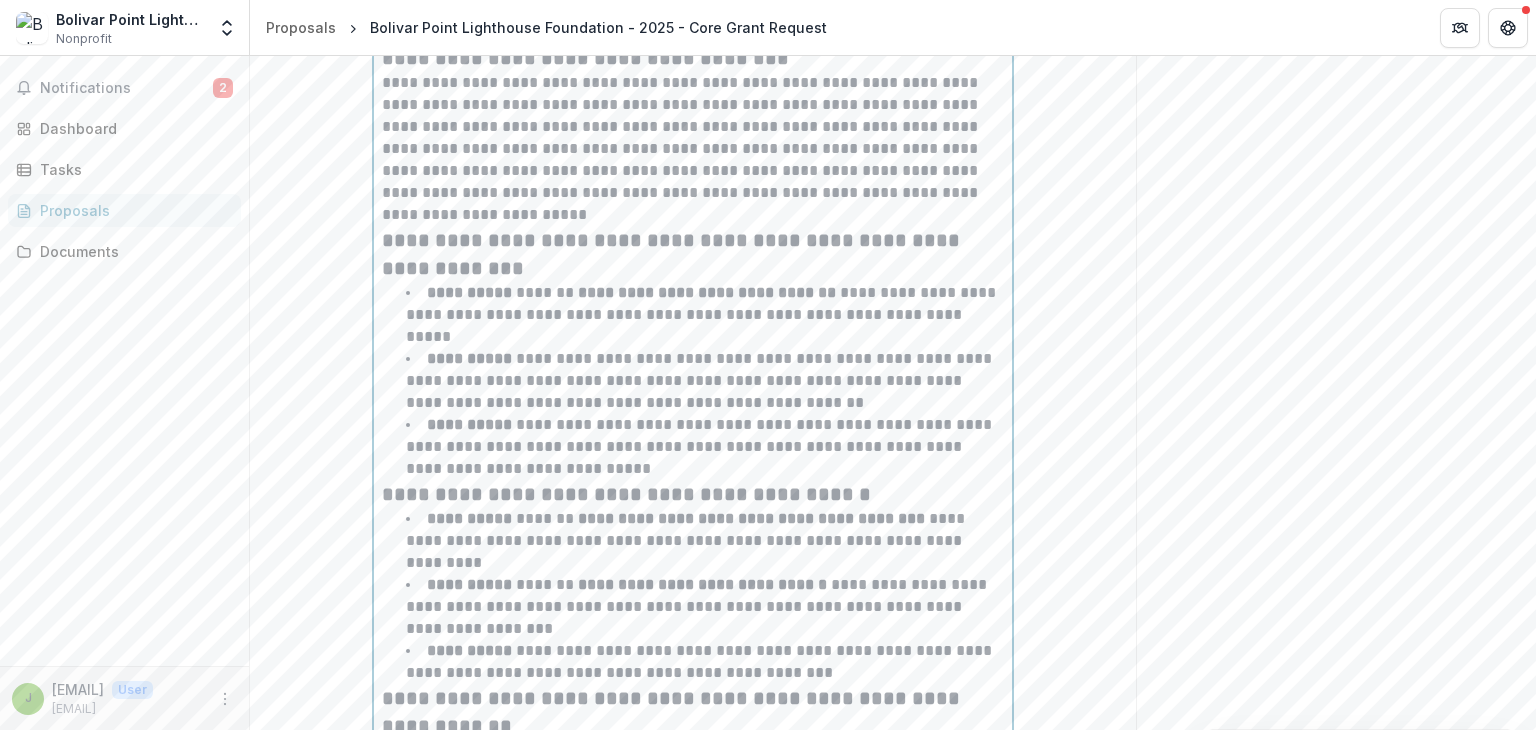 click on "**********" at bounding box center [626, 494] 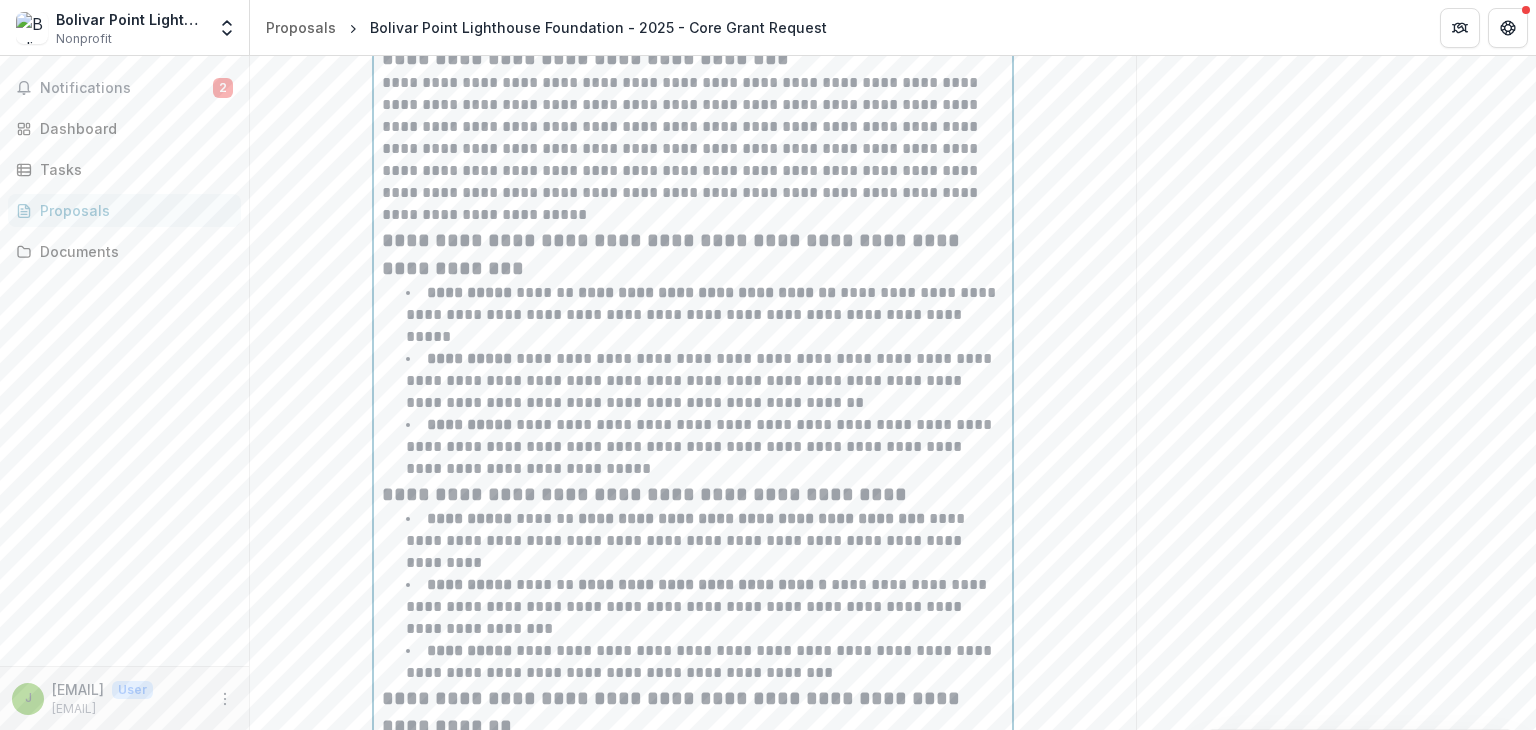 click on "**********" at bounding box center (644, 494) 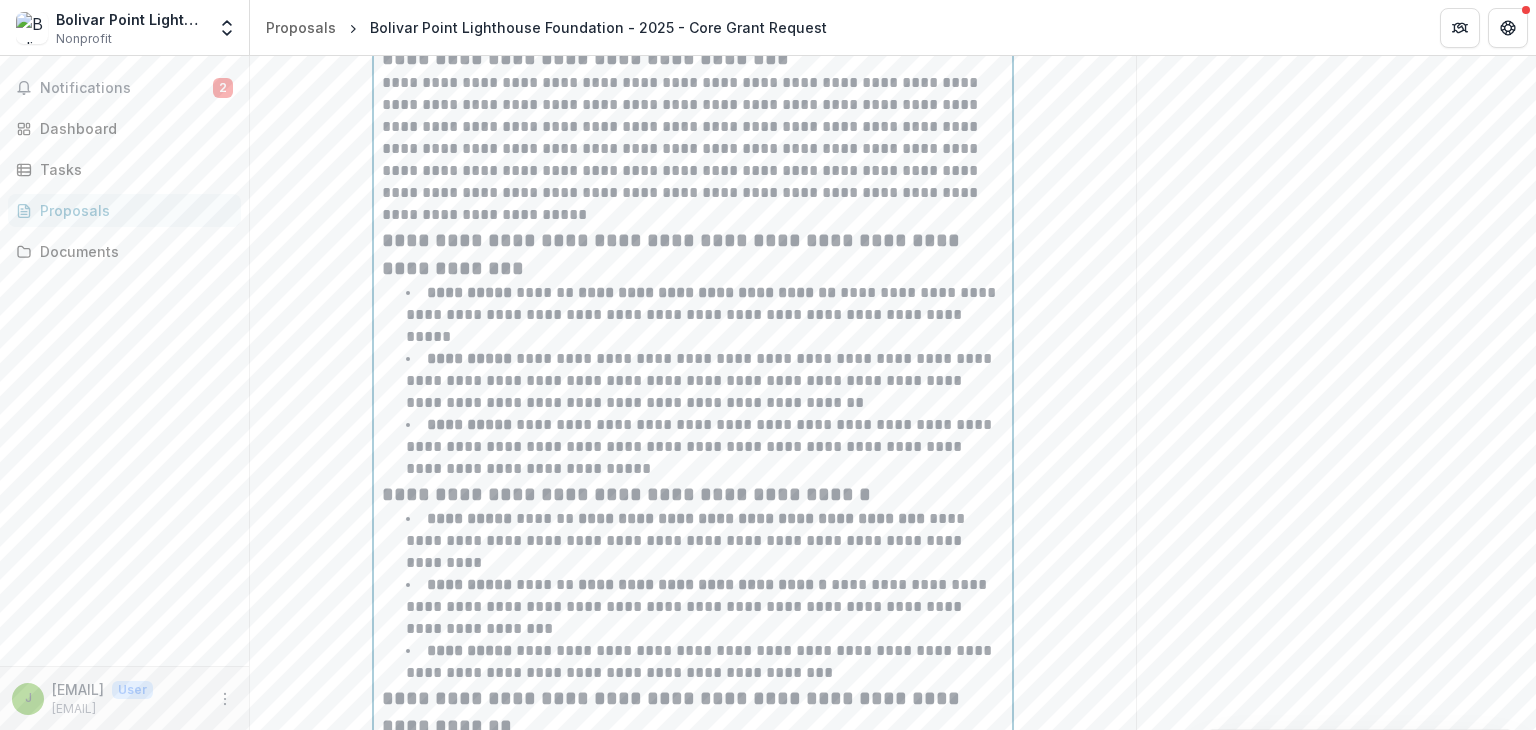 click on "**********" at bounding box center [673, 712] 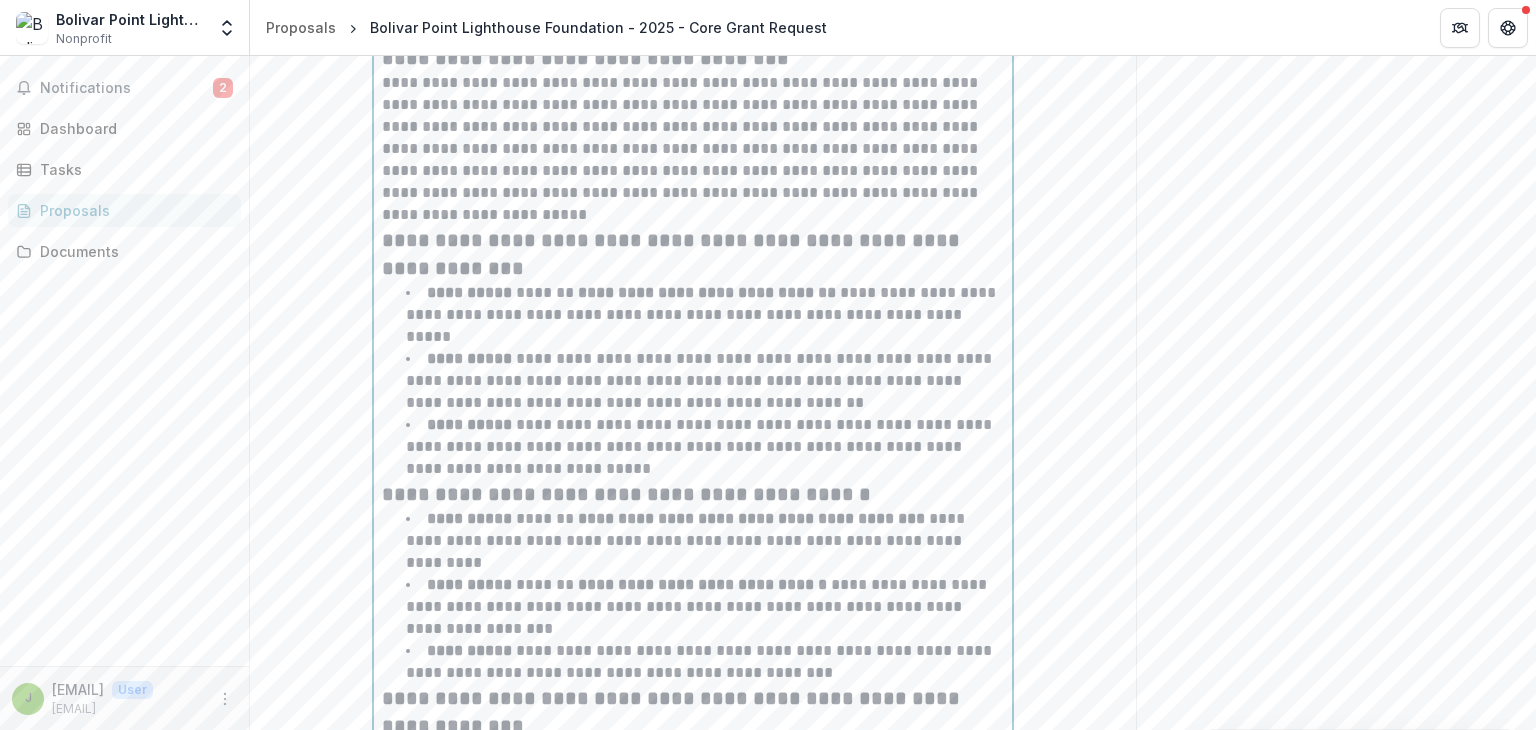 click on "**********" at bounding box center (626, 494) 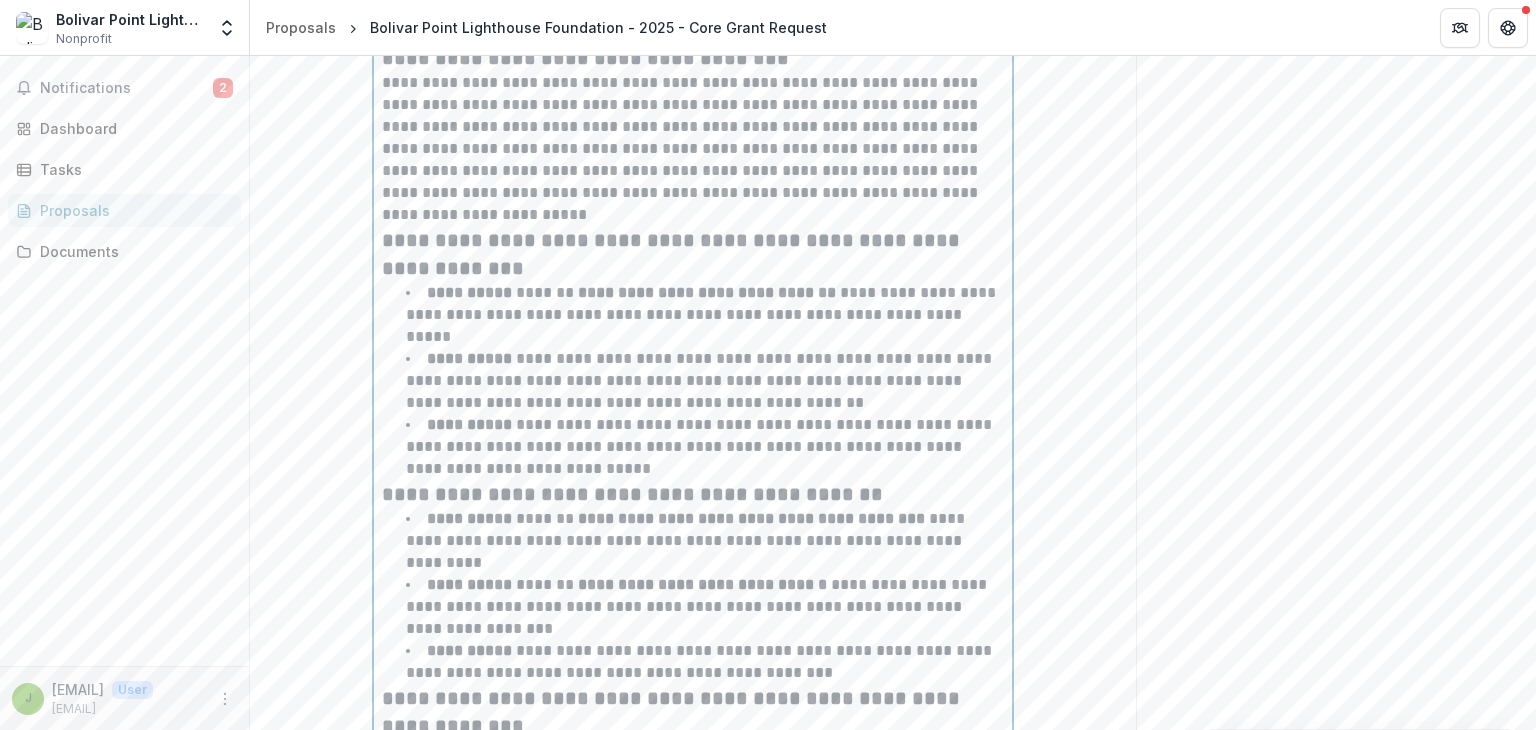 click on "**********" at bounding box center (673, 254) 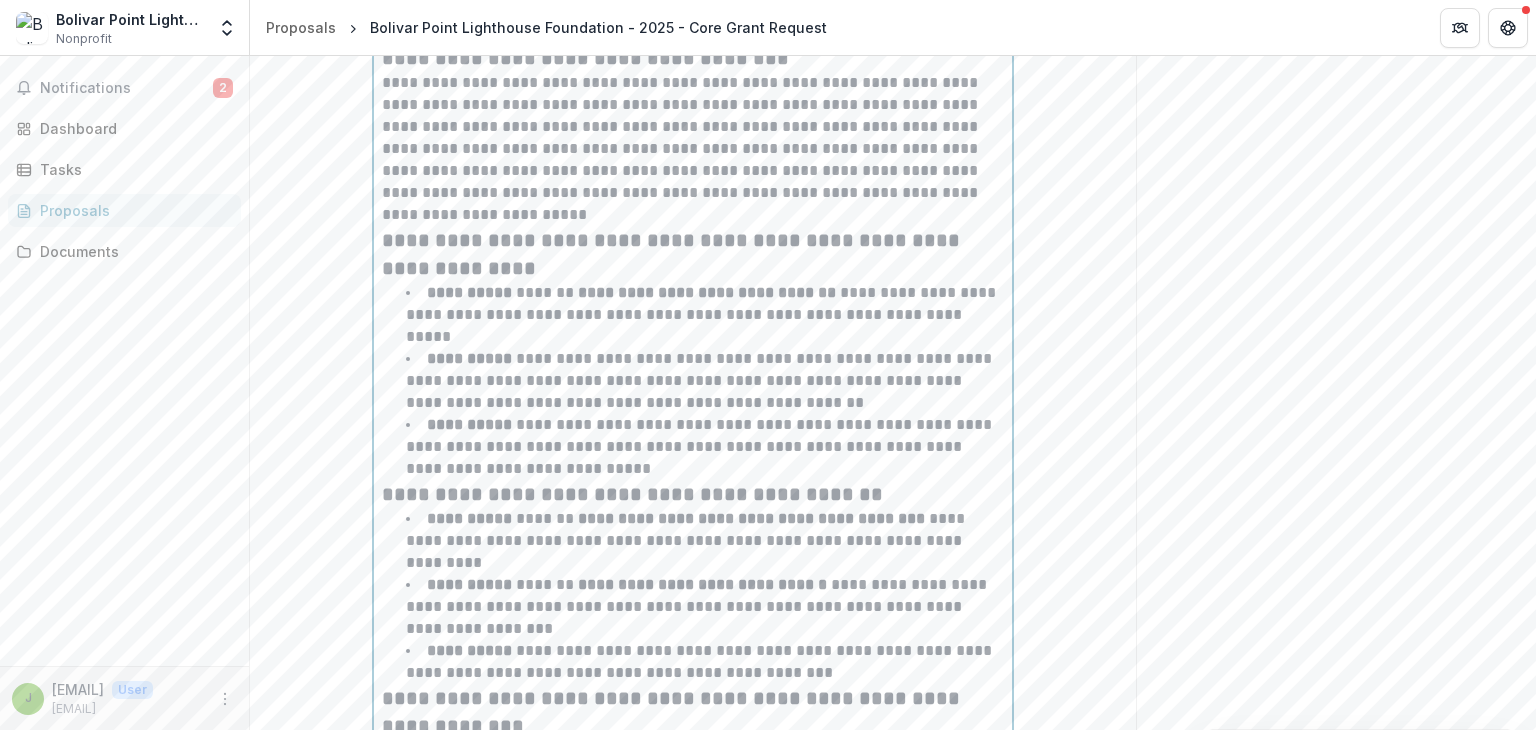 click on "**********" at bounding box center [701, 446] 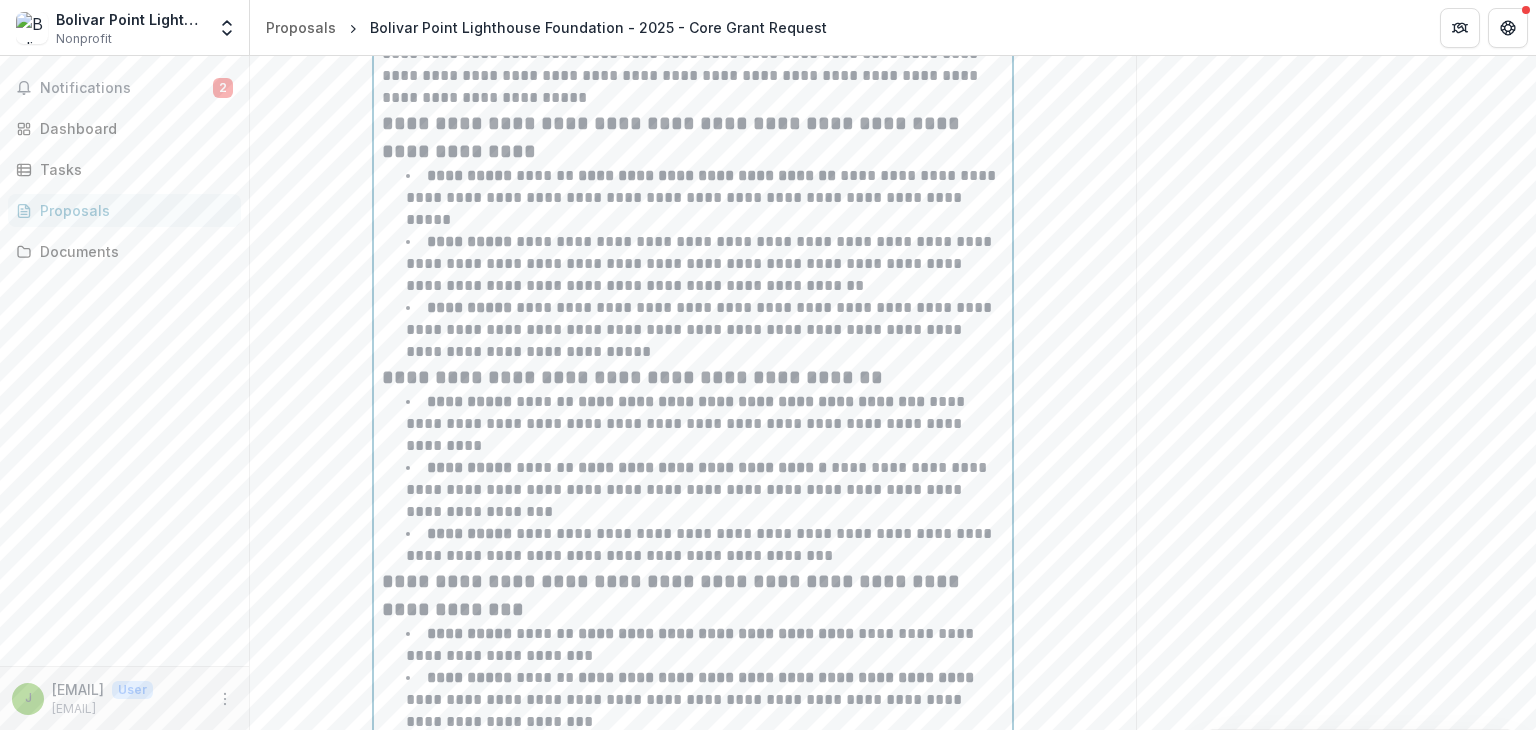 scroll, scrollTop: 7939, scrollLeft: 0, axis: vertical 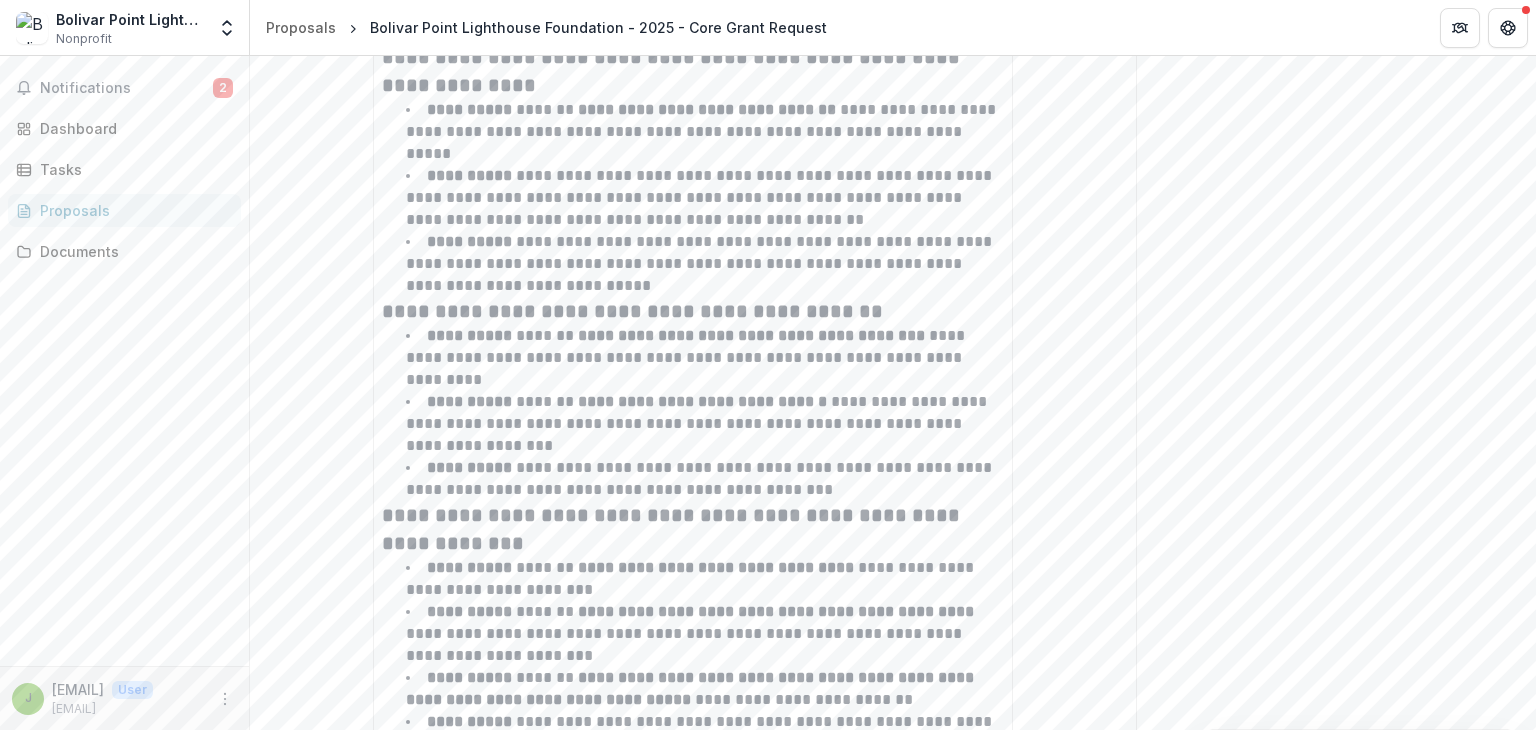 click on "**********" at bounding box center [693, -658] 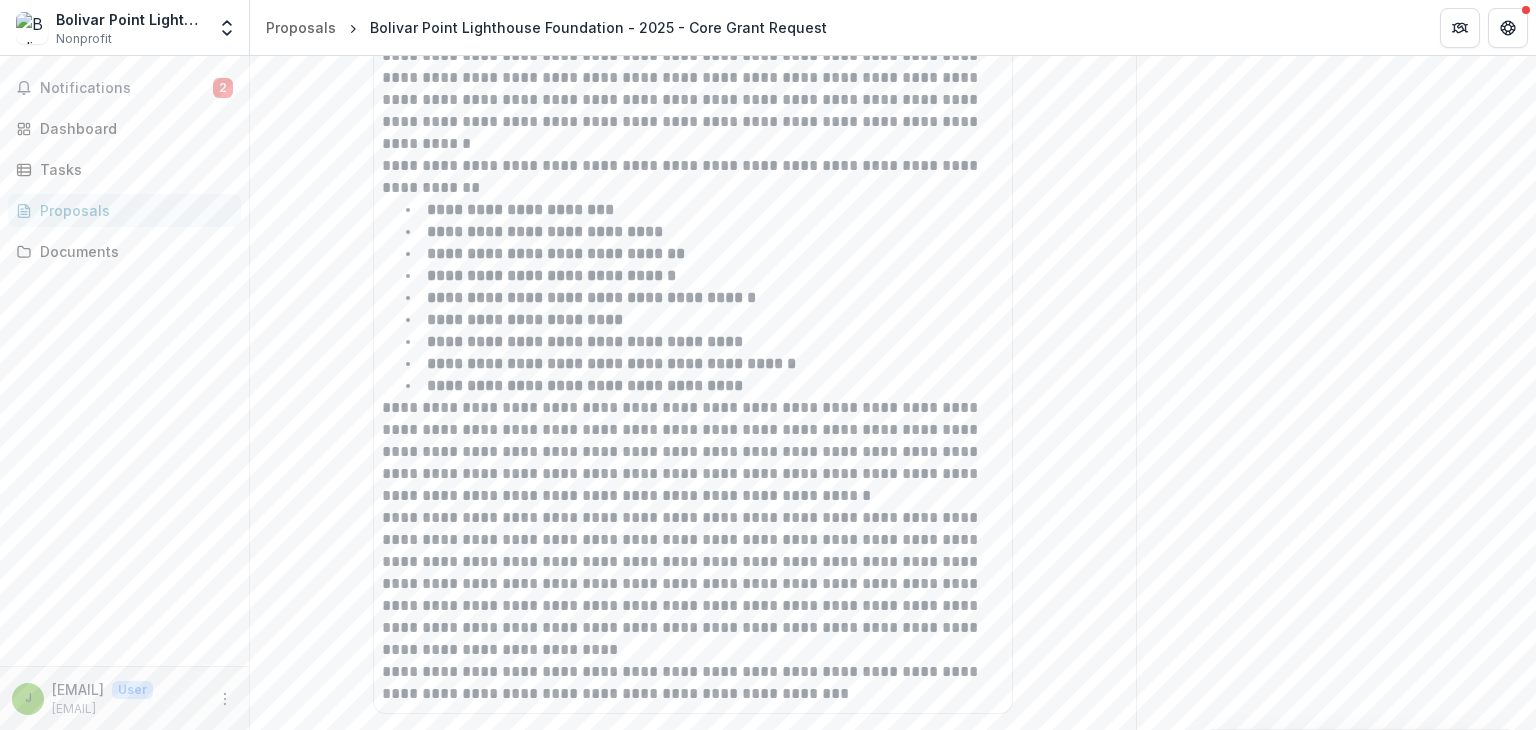 scroll, scrollTop: 13078, scrollLeft: 0, axis: vertical 